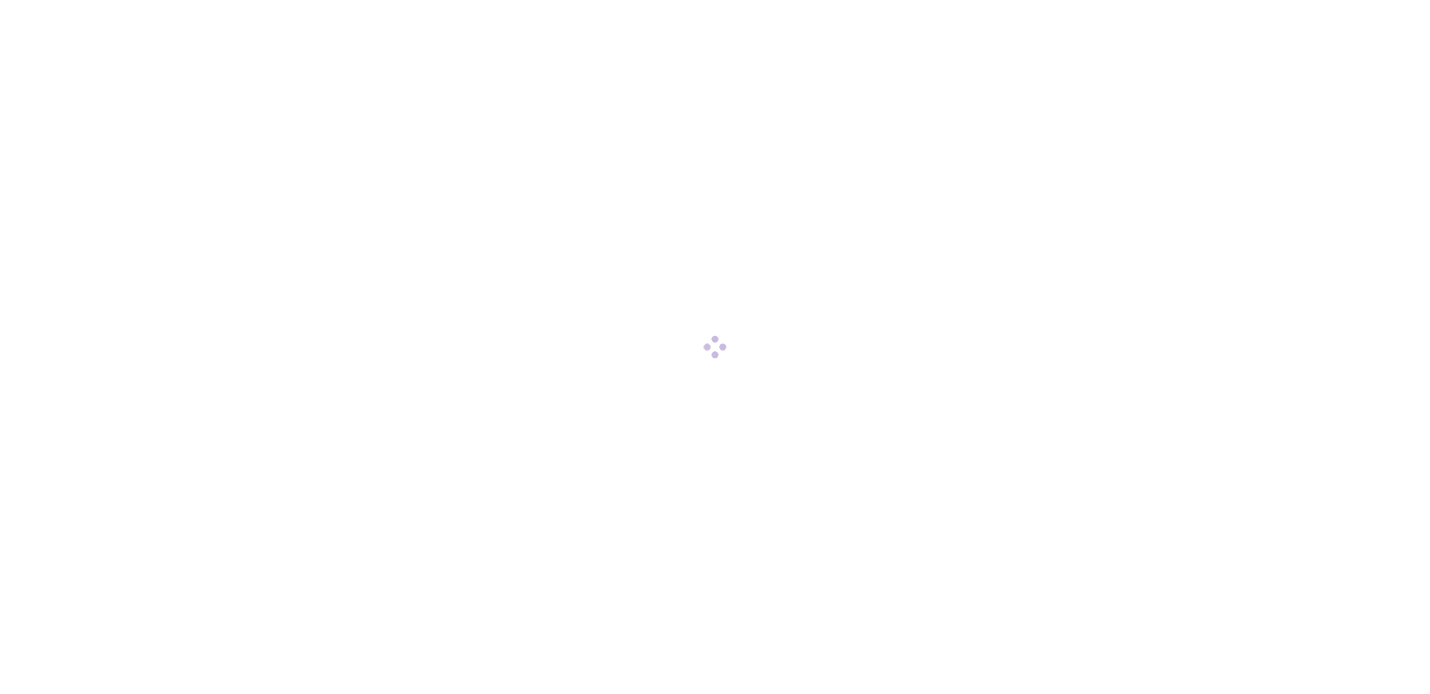 scroll, scrollTop: 0, scrollLeft: 0, axis: both 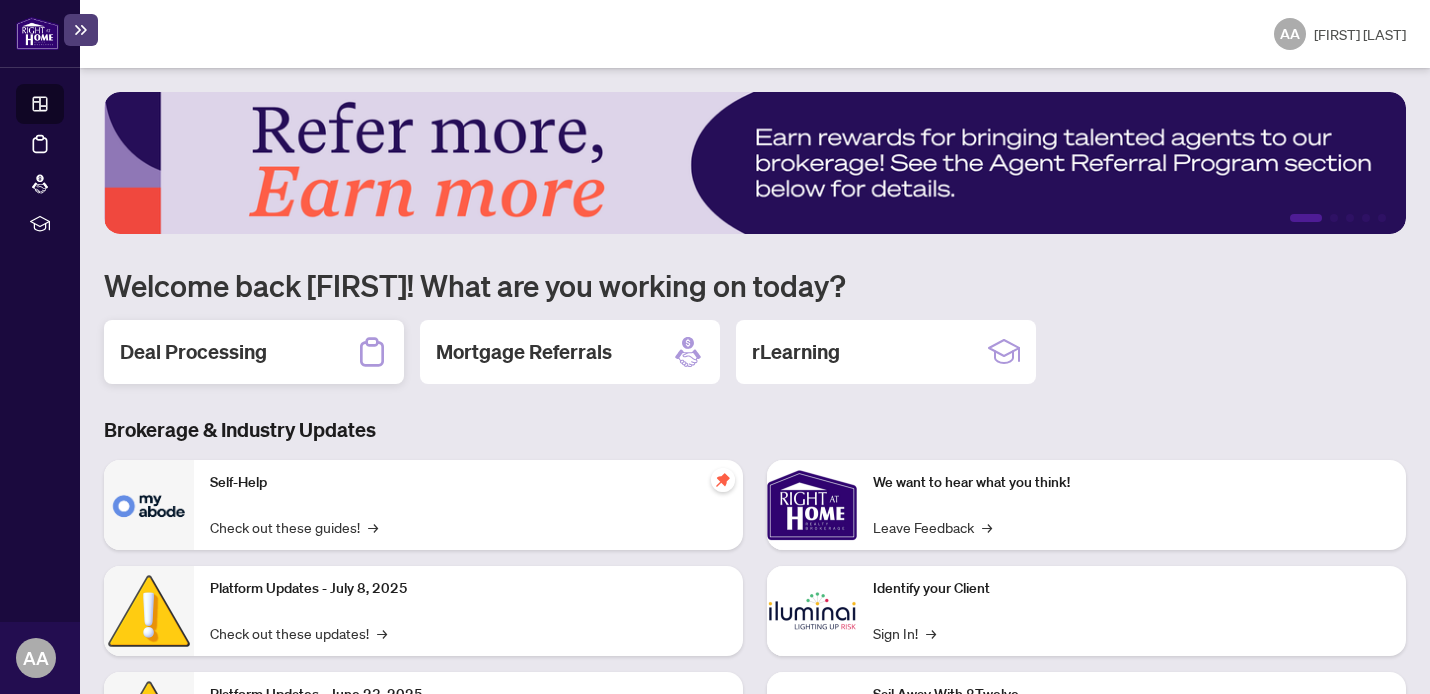 click on "Deal Processing" at bounding box center [254, 352] 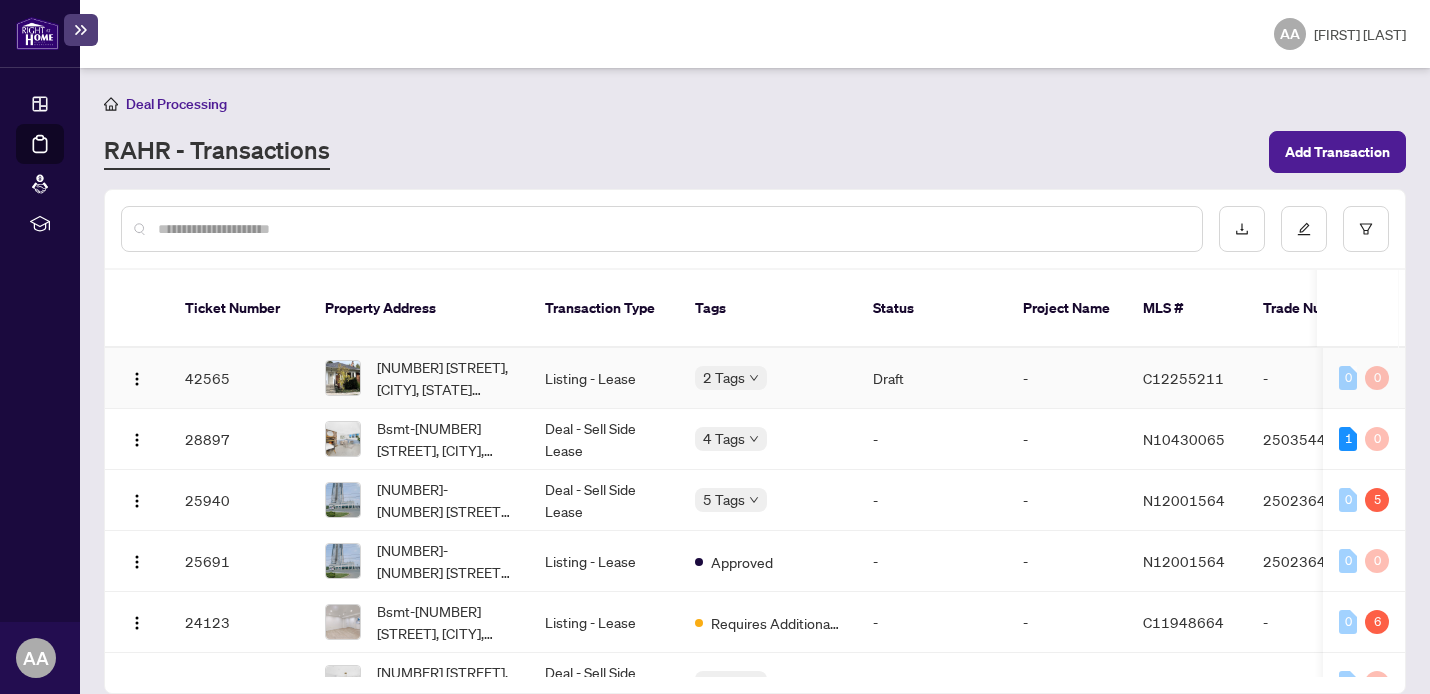 click on "C12255211" at bounding box center [1183, 378] 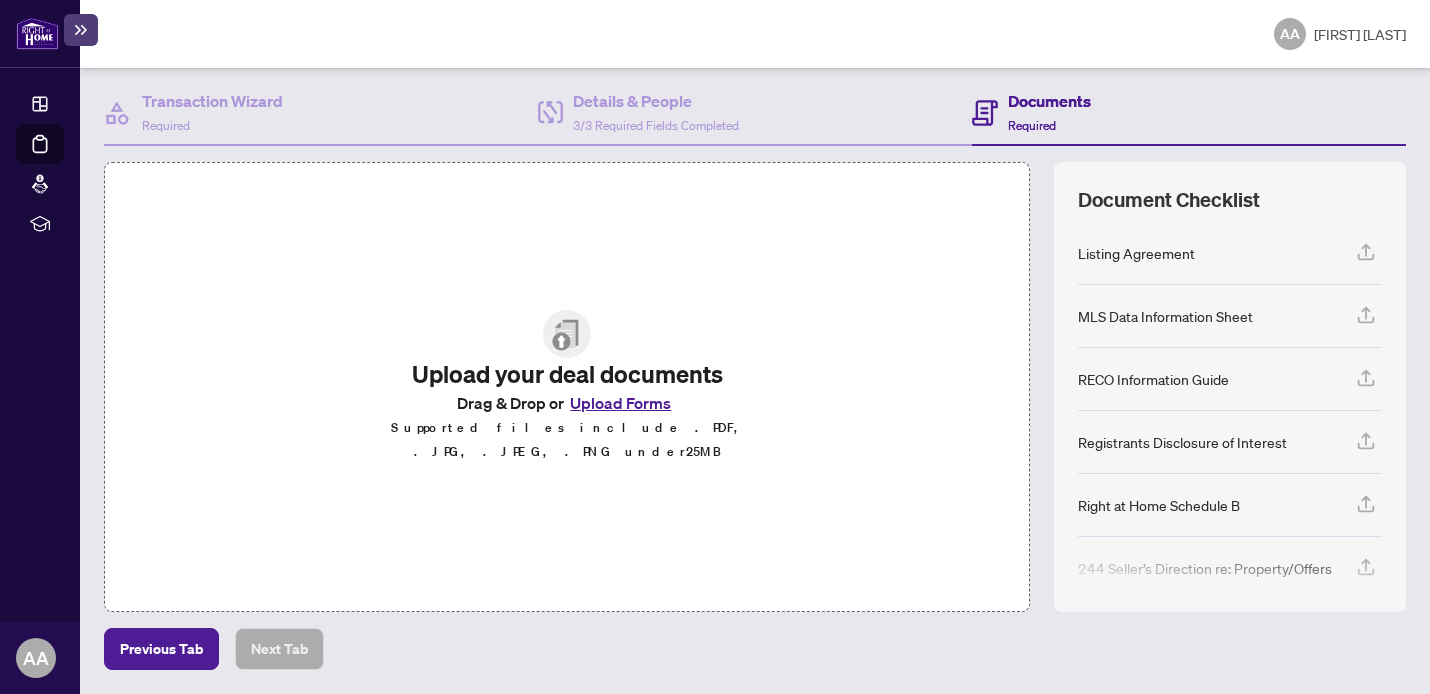 scroll, scrollTop: 195, scrollLeft: 0, axis: vertical 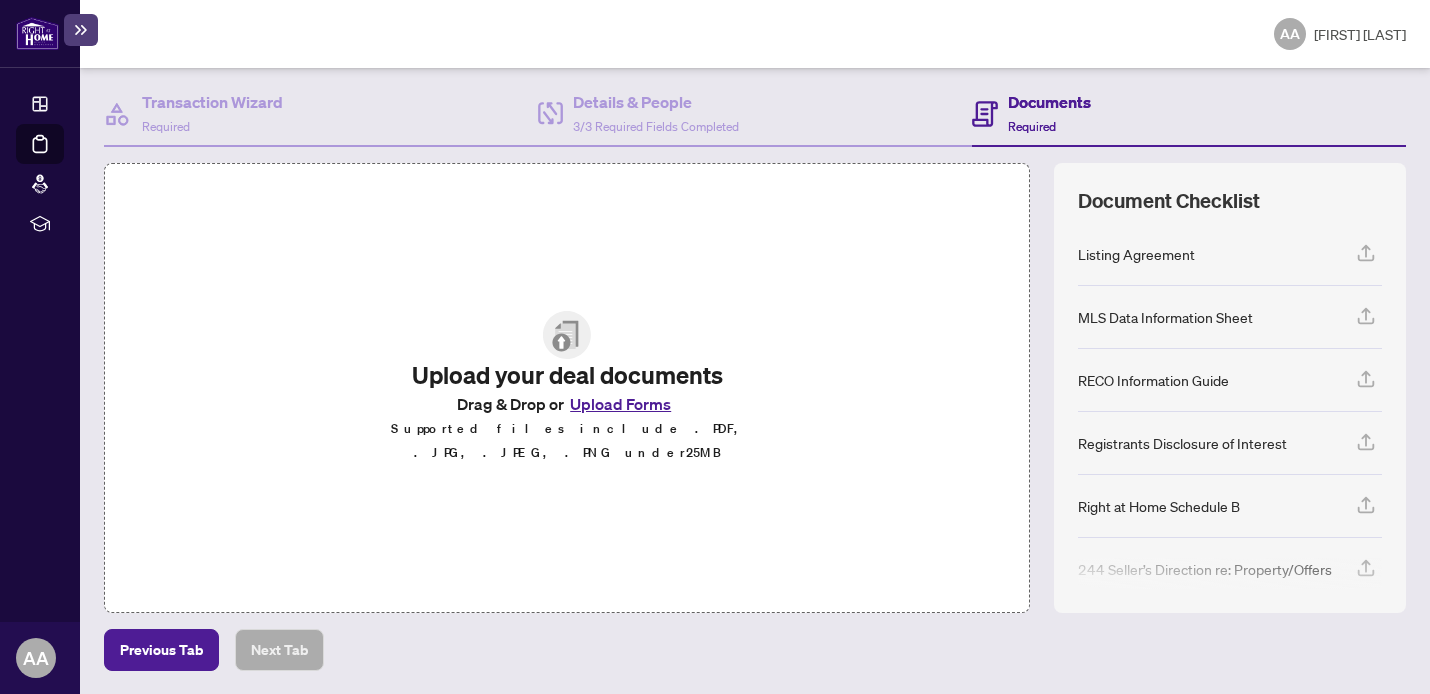 click 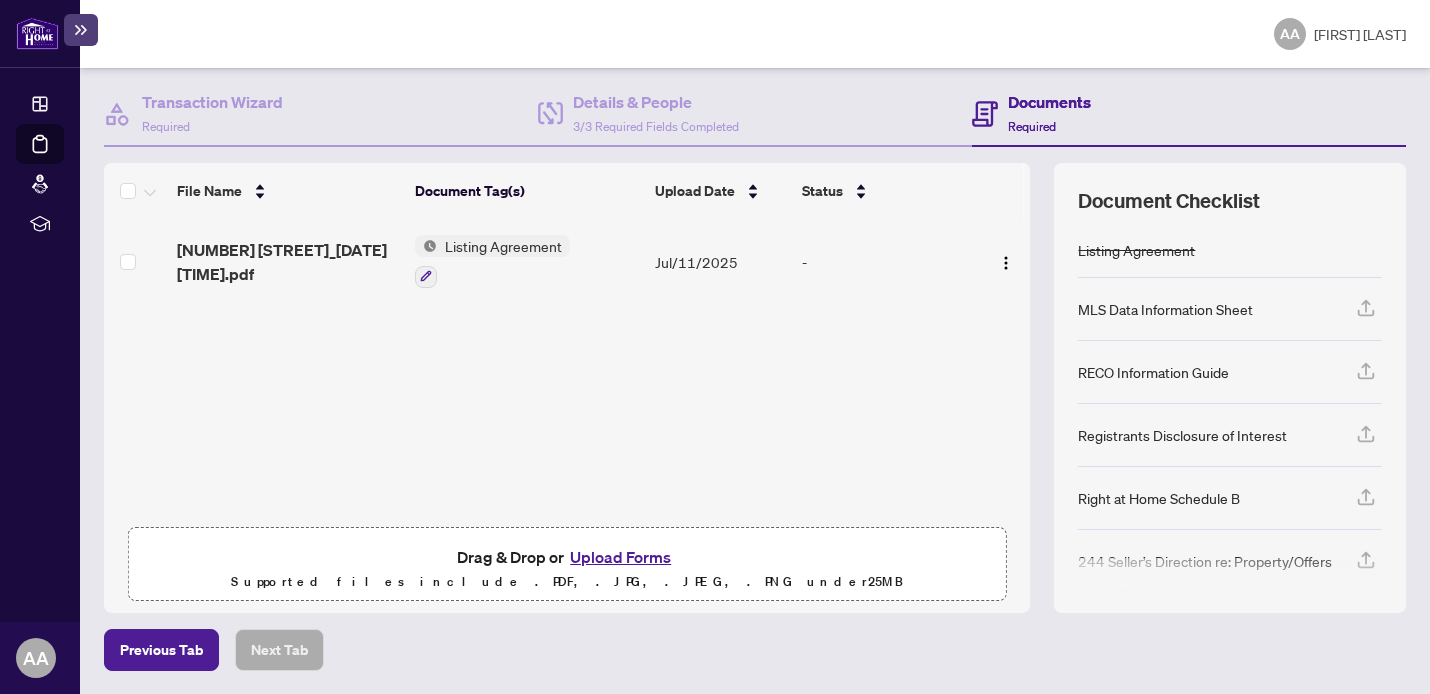 click on "Listing Agreement" at bounding box center [503, 246] 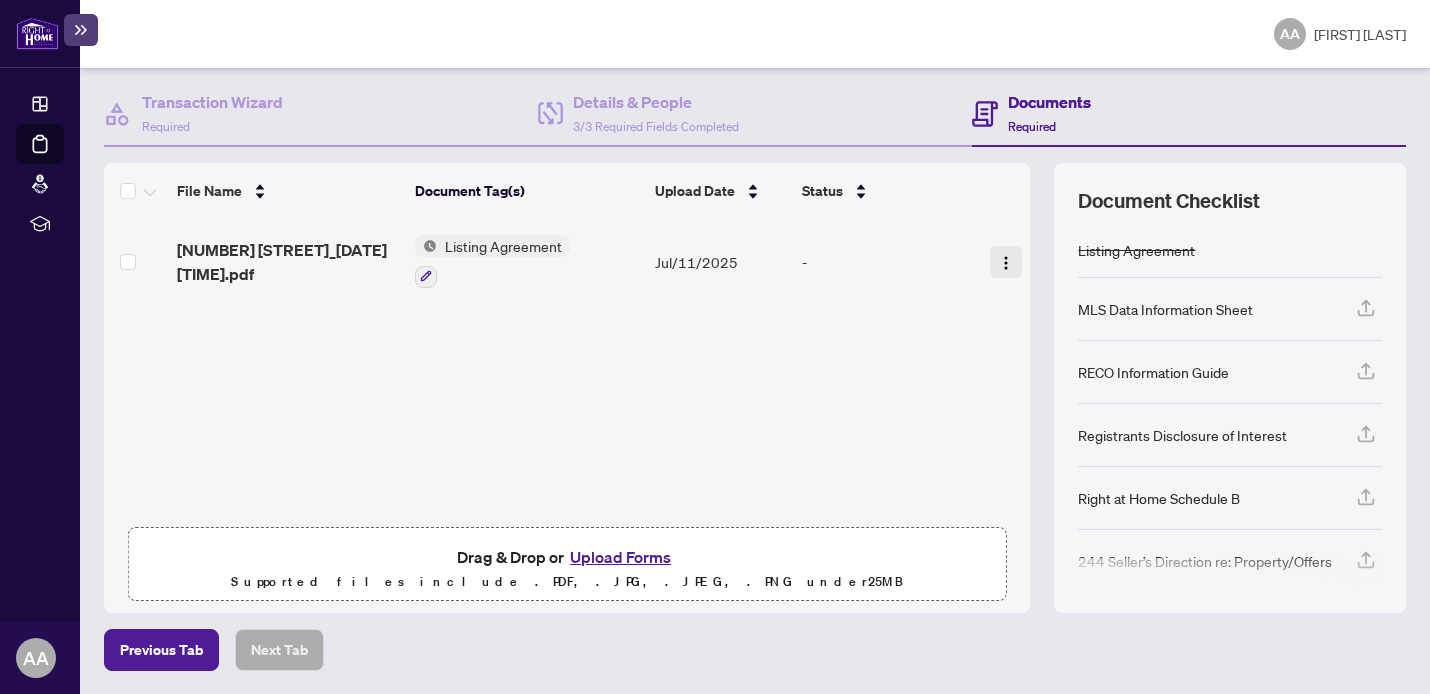 click at bounding box center (1006, 263) 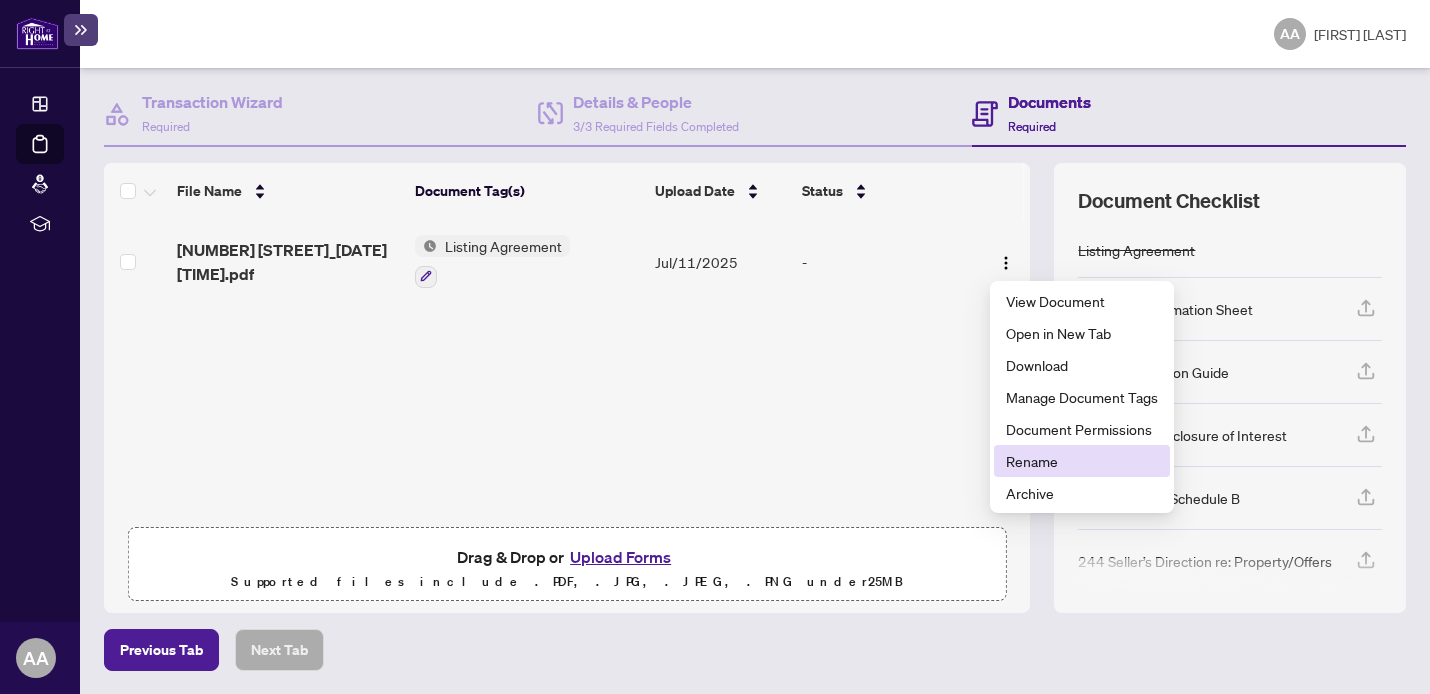 click on "Rename" at bounding box center [1082, 461] 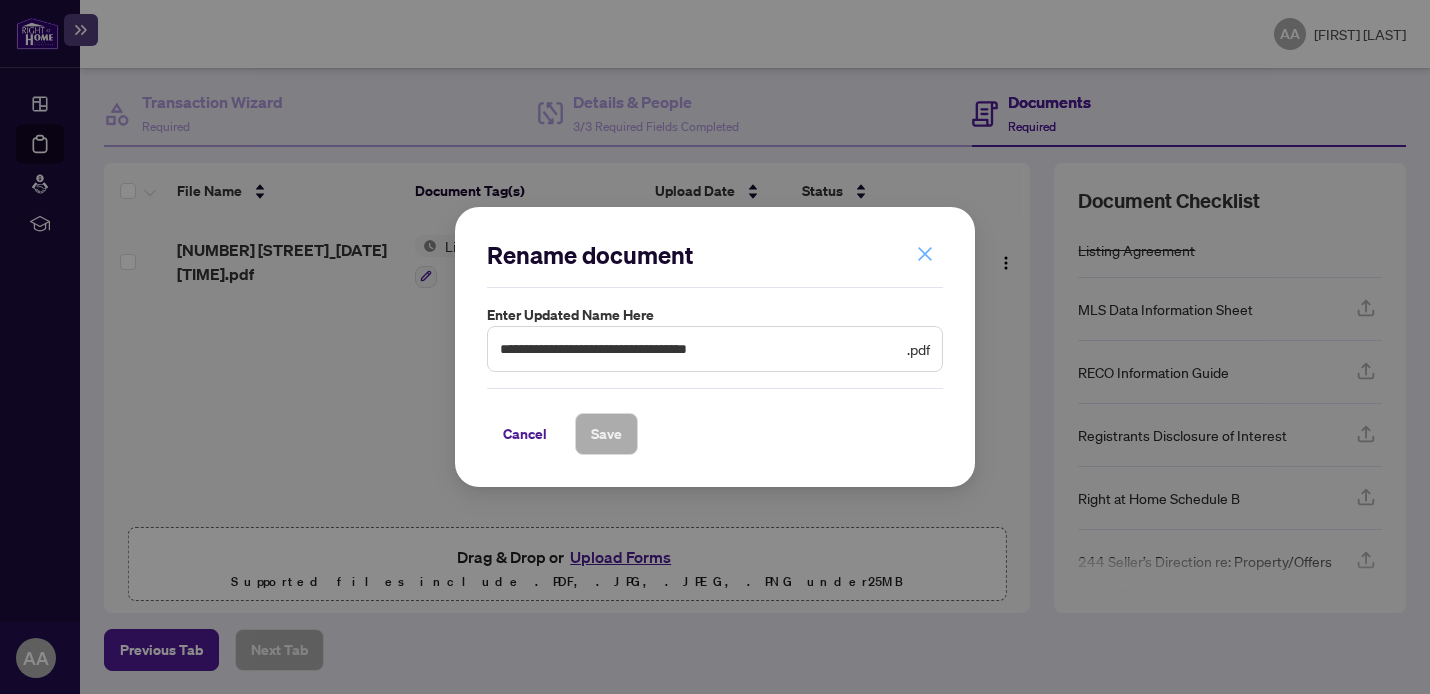 click 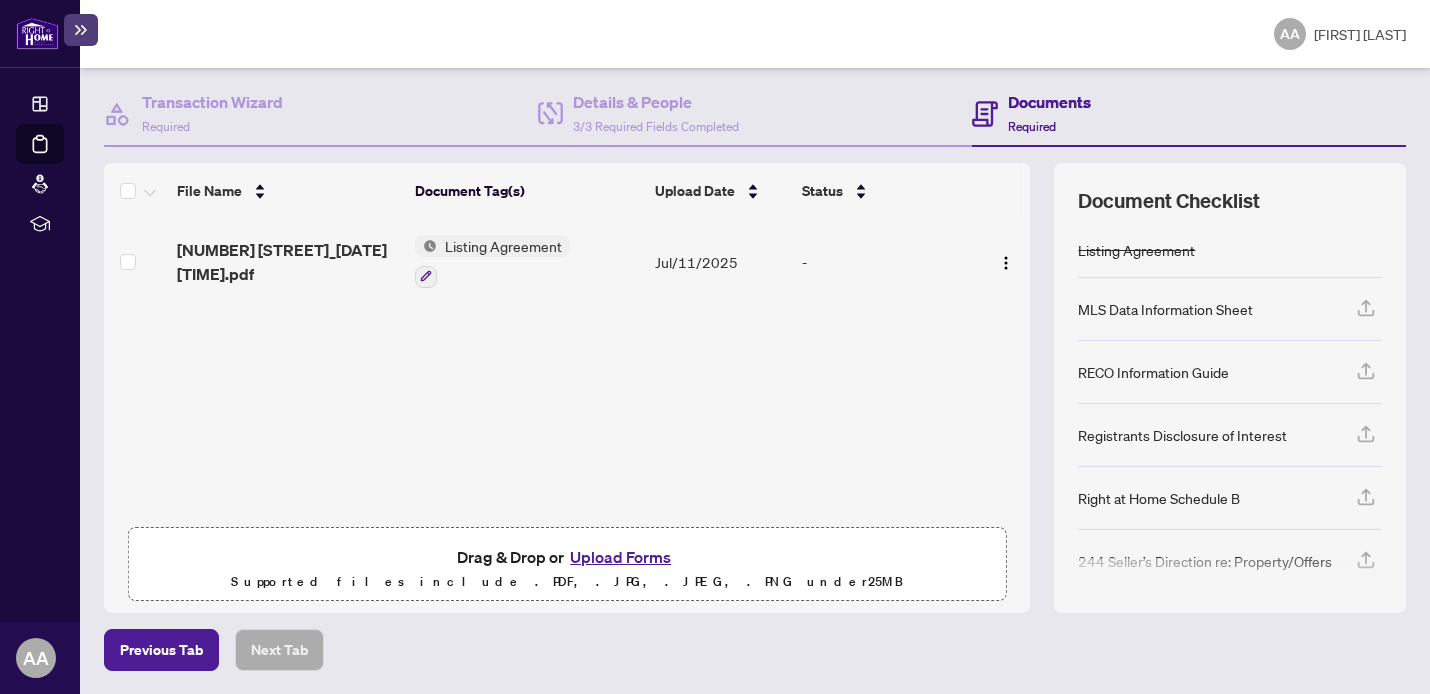 click on "Upload Forms" at bounding box center [620, 557] 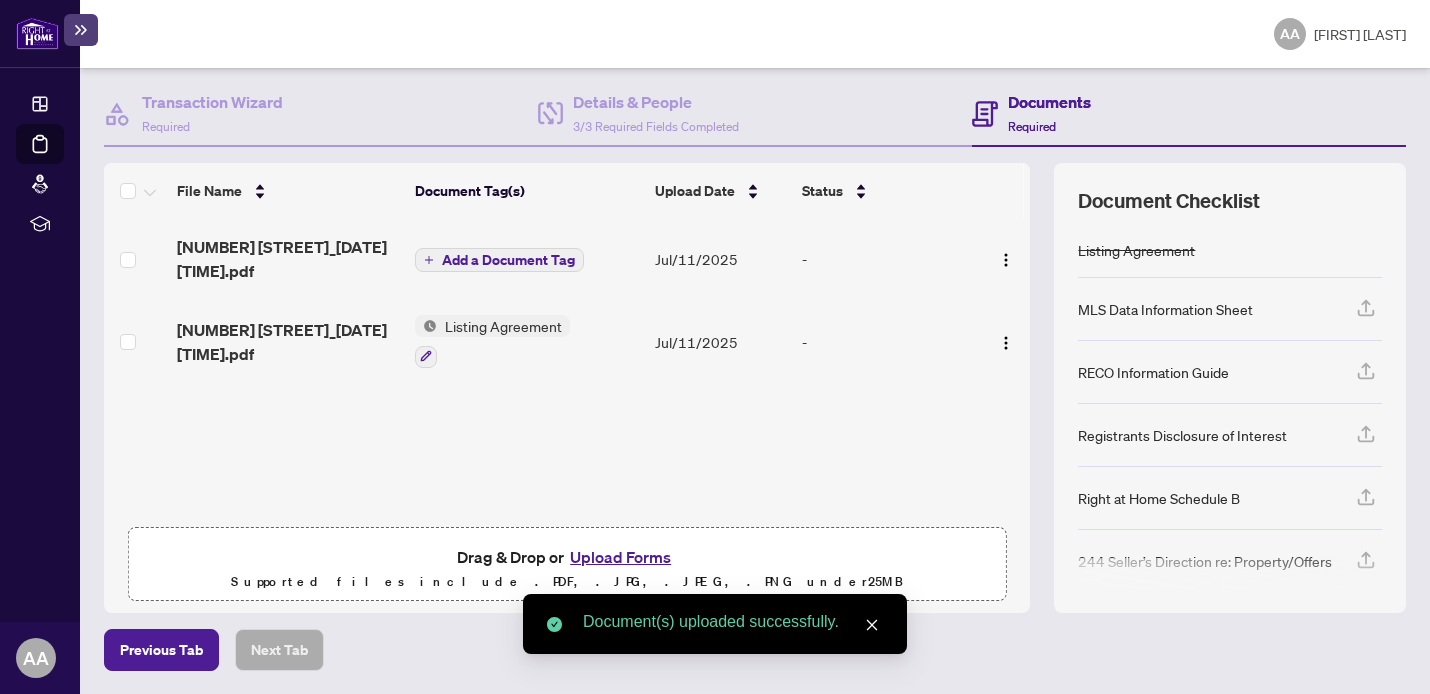 click on "Upload Forms" at bounding box center [620, 557] 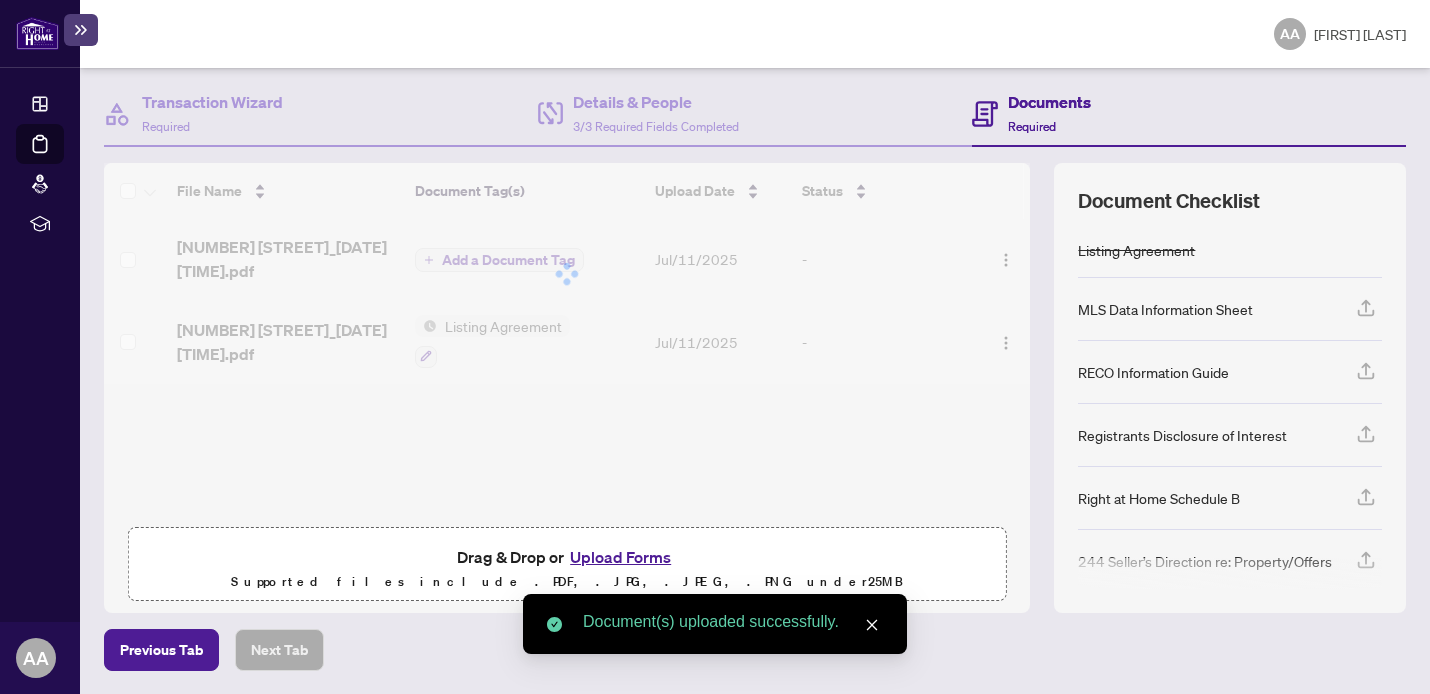 scroll, scrollTop: 0, scrollLeft: 0, axis: both 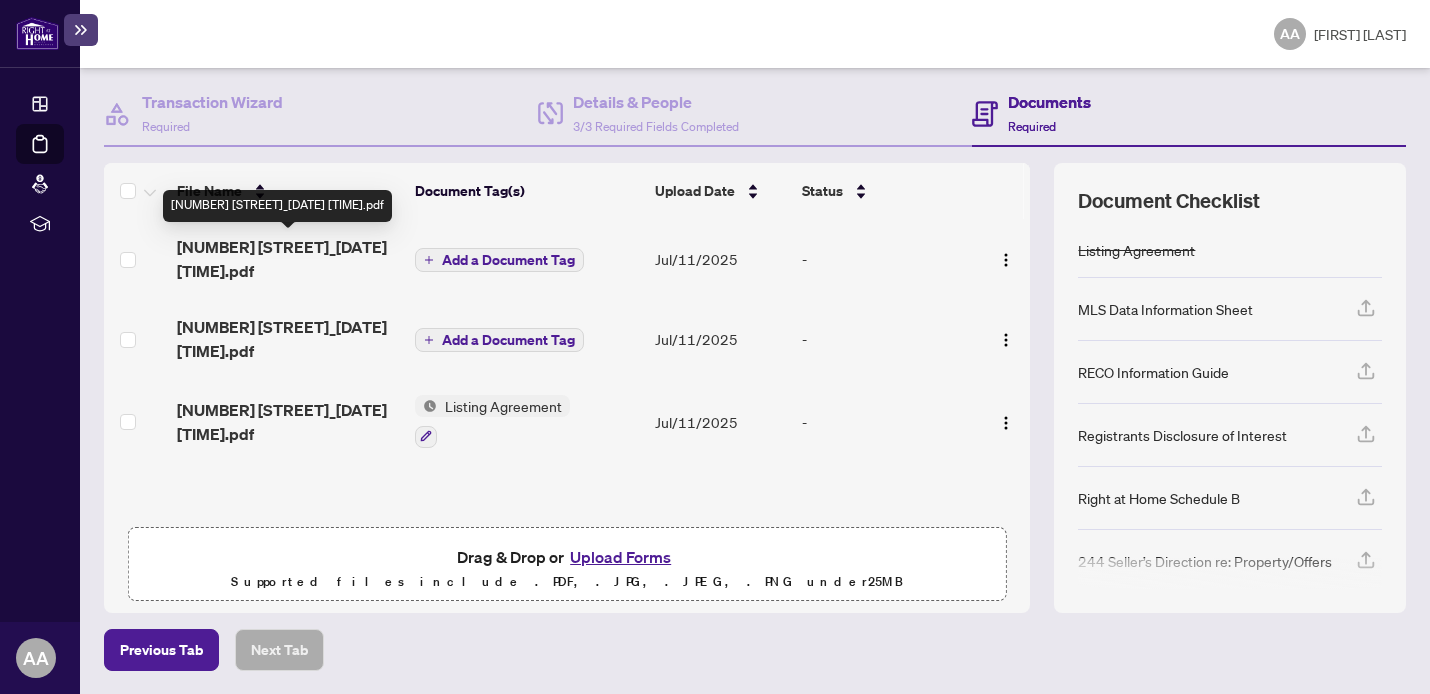 click on "[NUMBER] [STREET]_[DATE] [TIME].pdf" at bounding box center [288, 259] 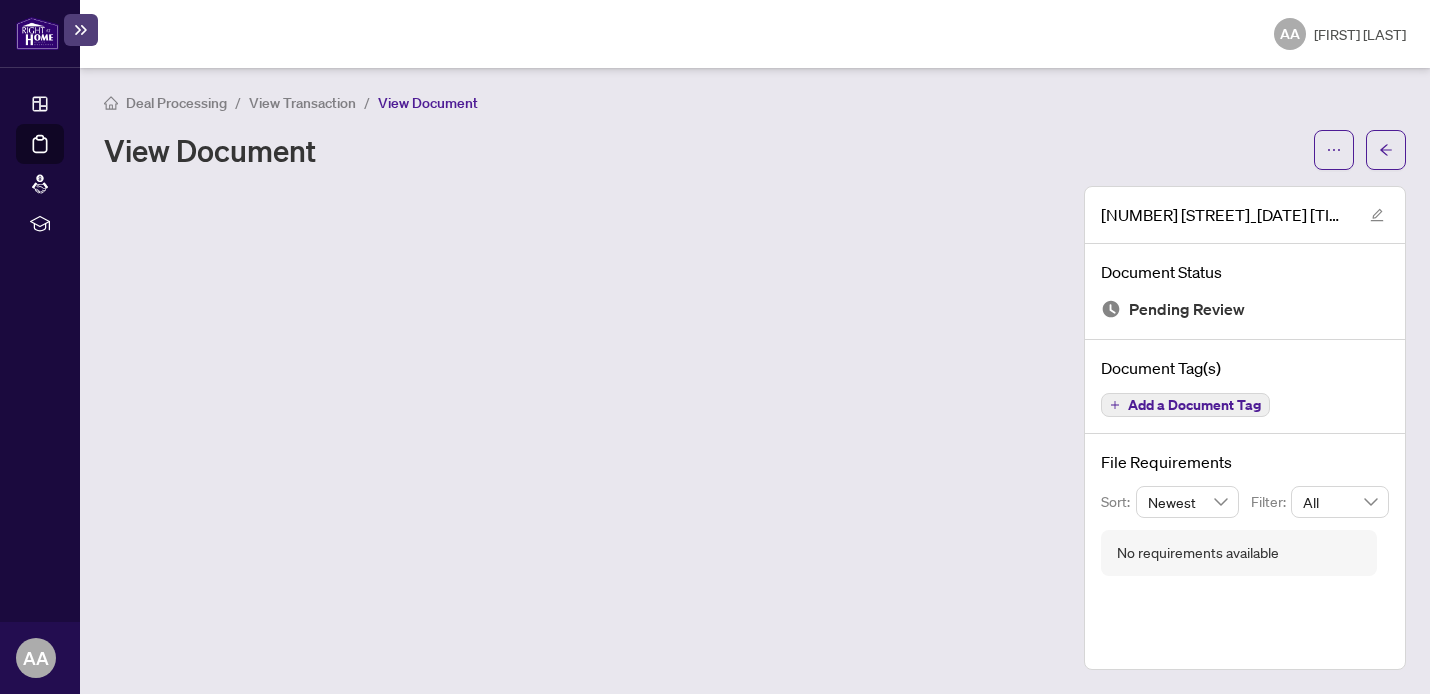 scroll, scrollTop: 0, scrollLeft: 0, axis: both 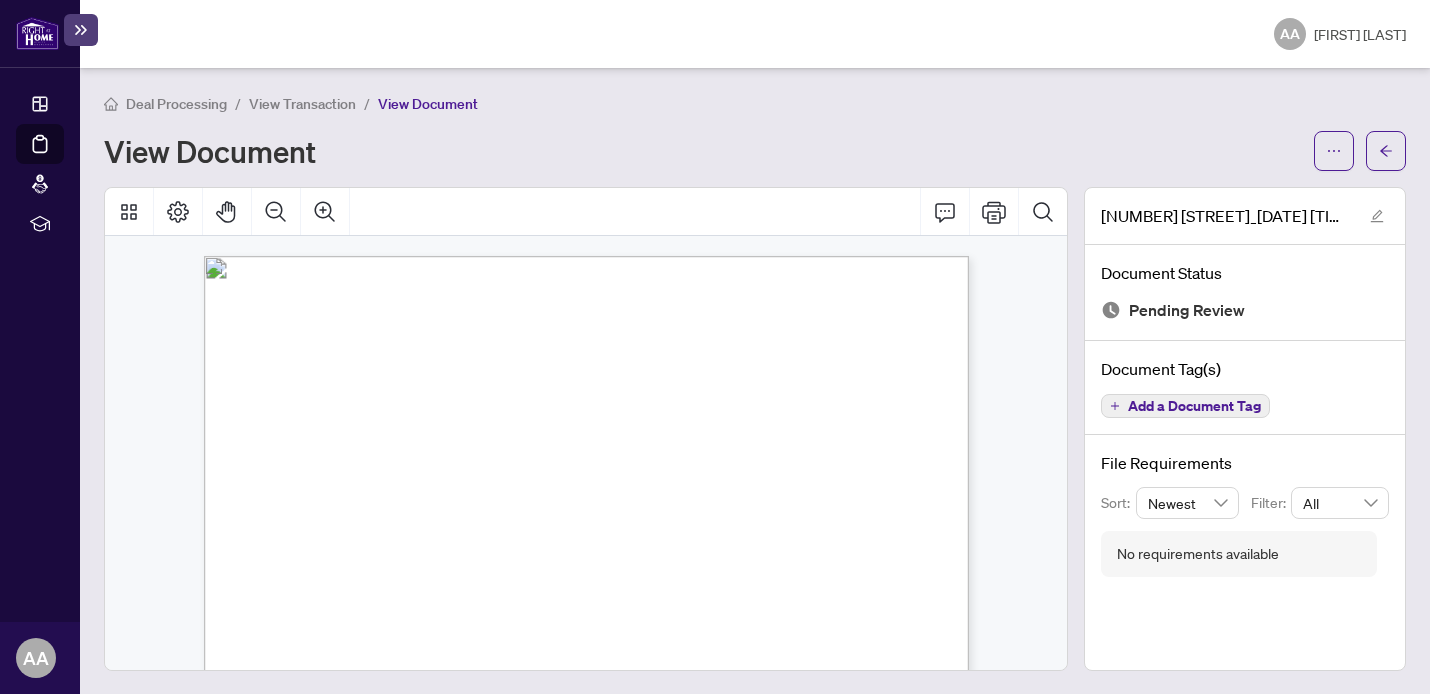 click on "Add a Document Tag" at bounding box center (1194, 406) 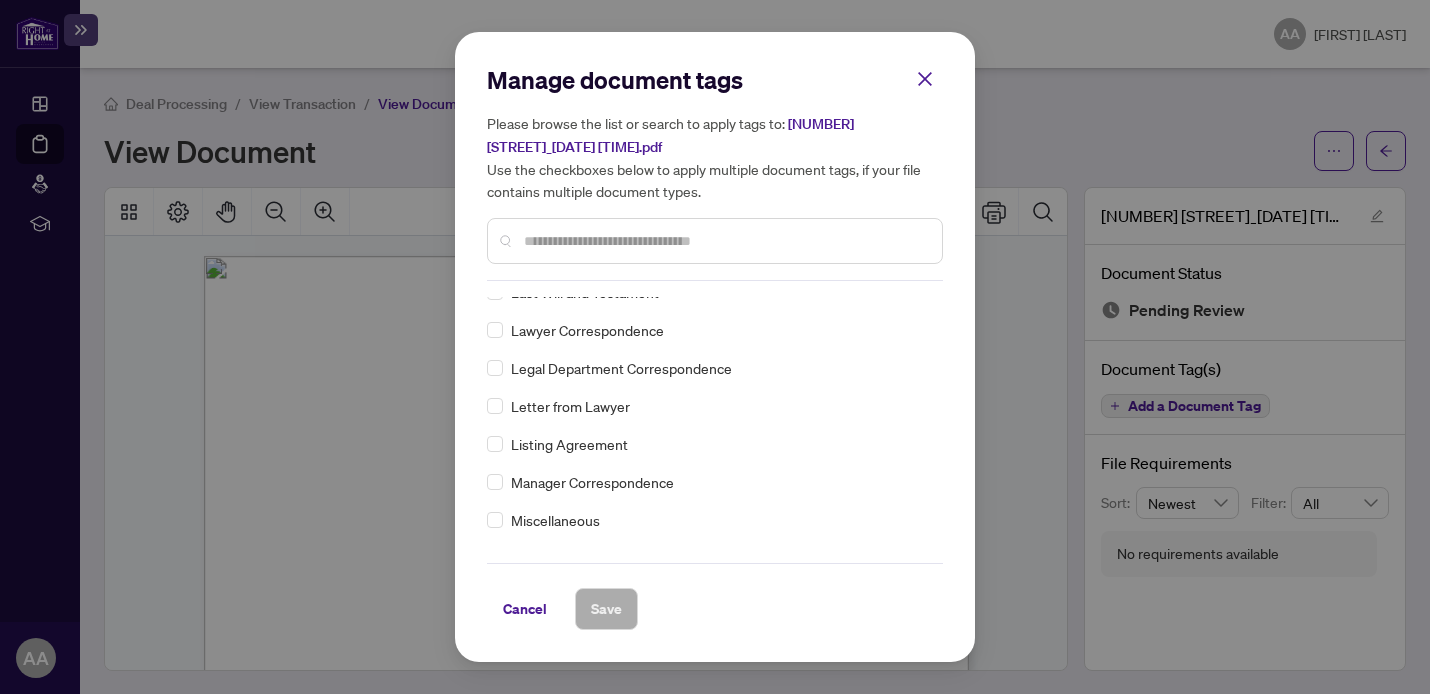 scroll, scrollTop: 2412, scrollLeft: 0, axis: vertical 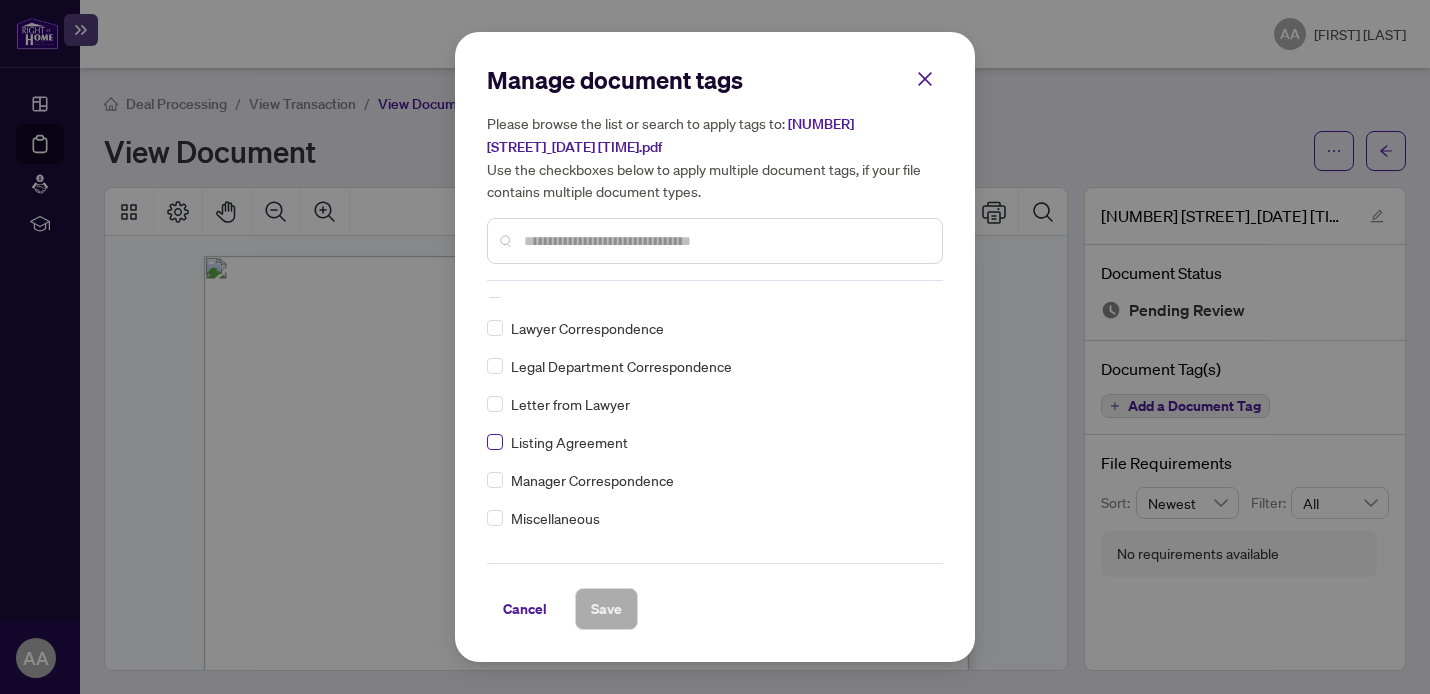 click at bounding box center [495, 442] 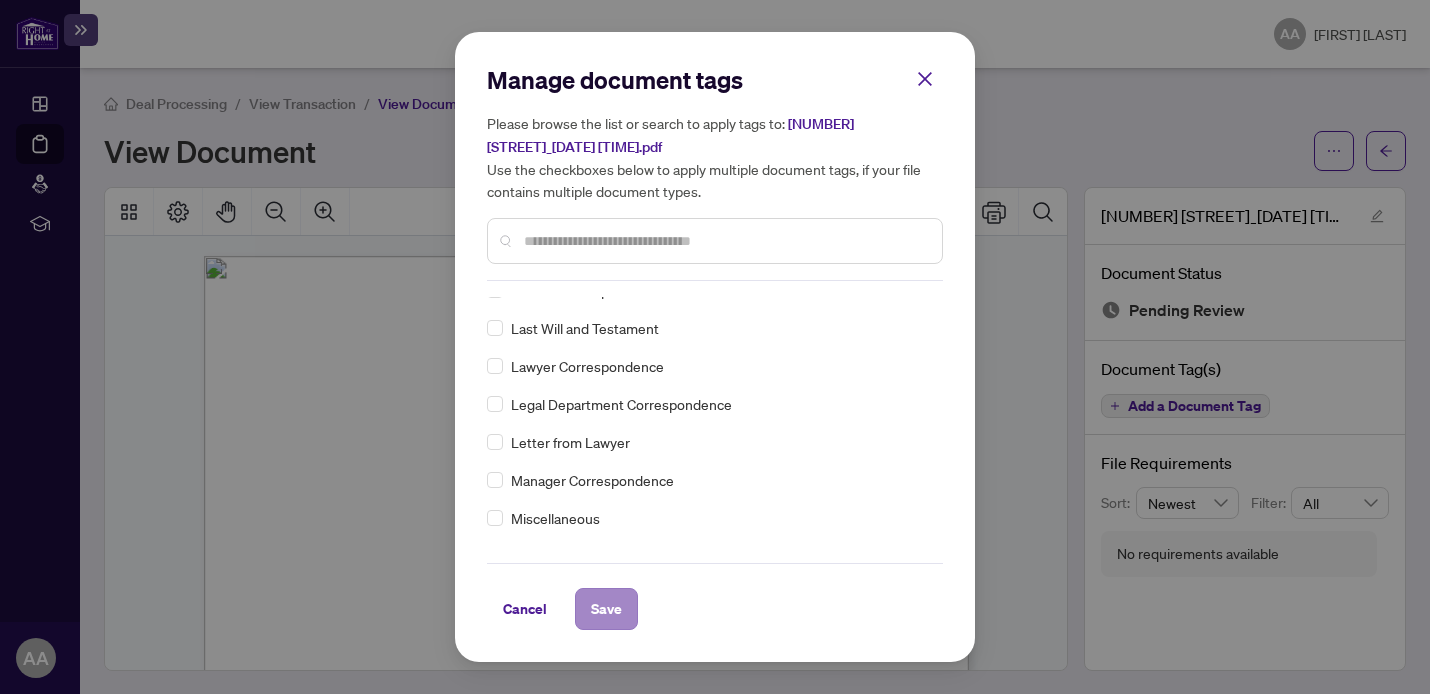 click on "Save" at bounding box center [606, 609] 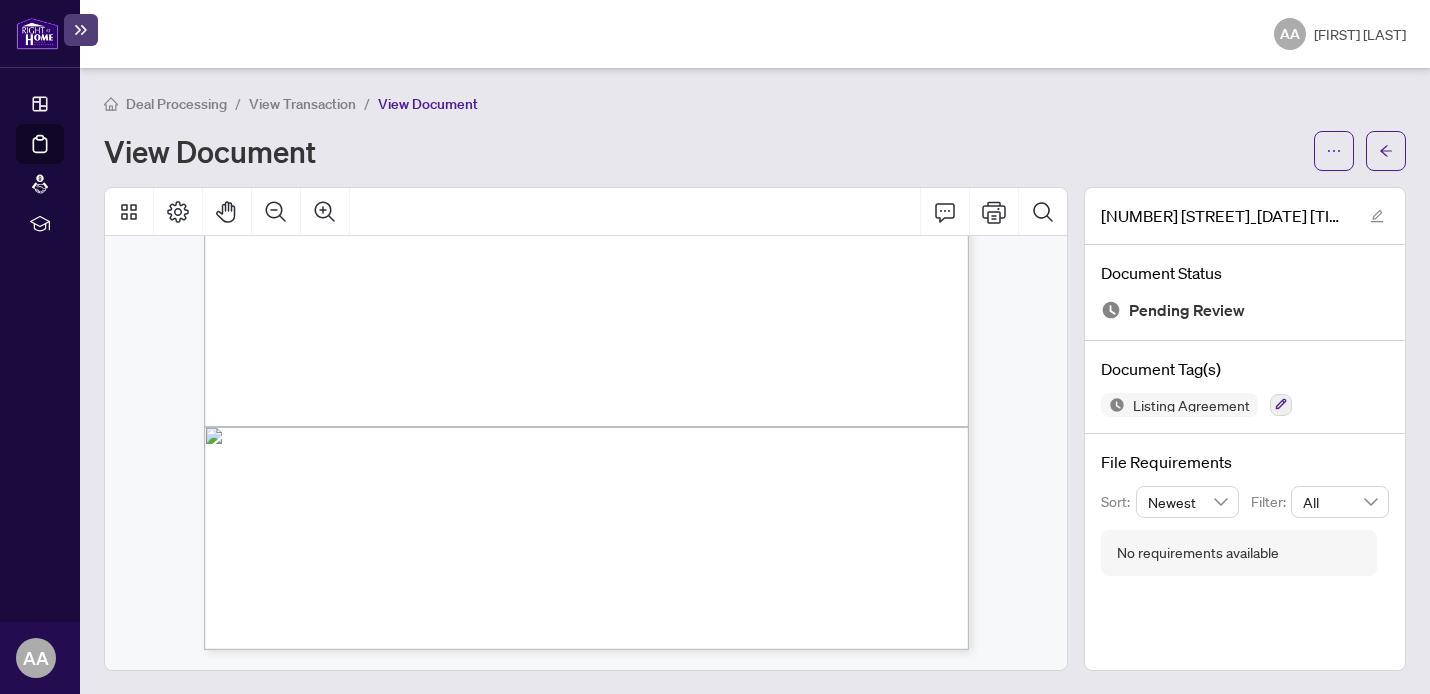 scroll, scrollTop: 4657, scrollLeft: 0, axis: vertical 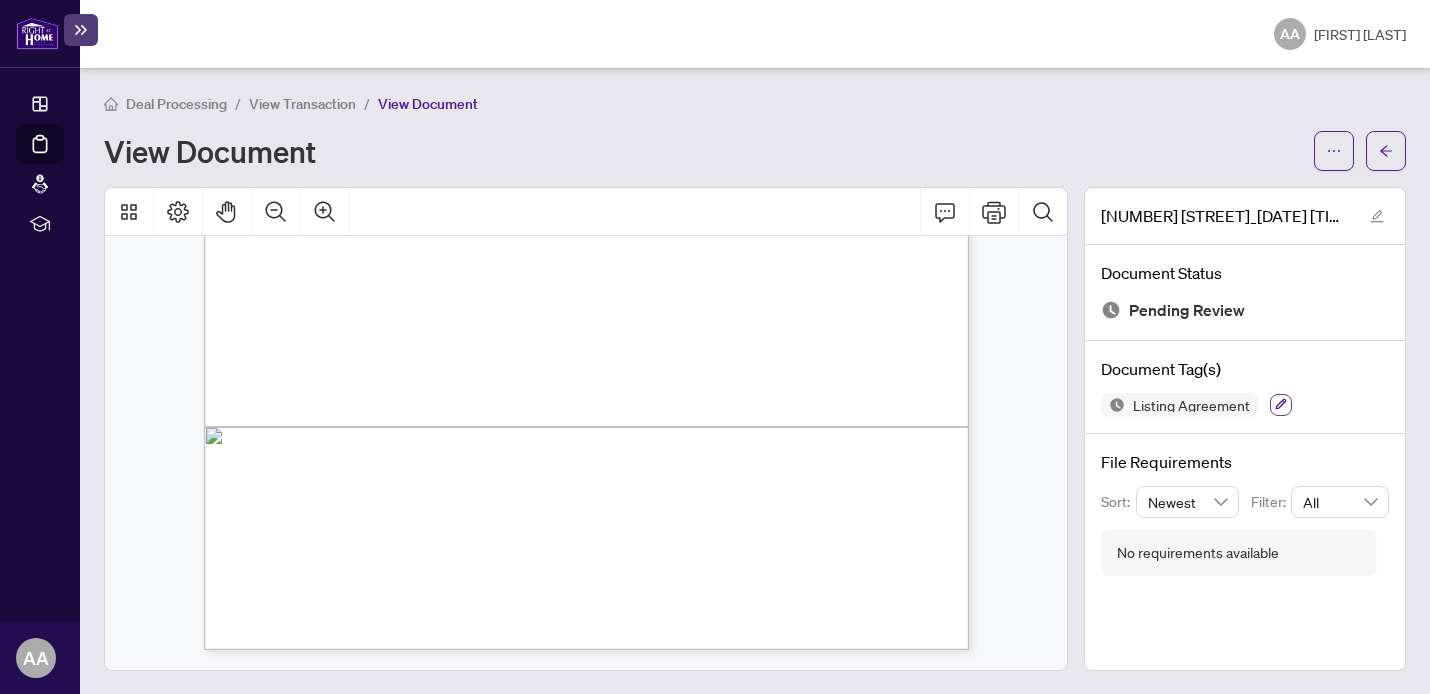 click 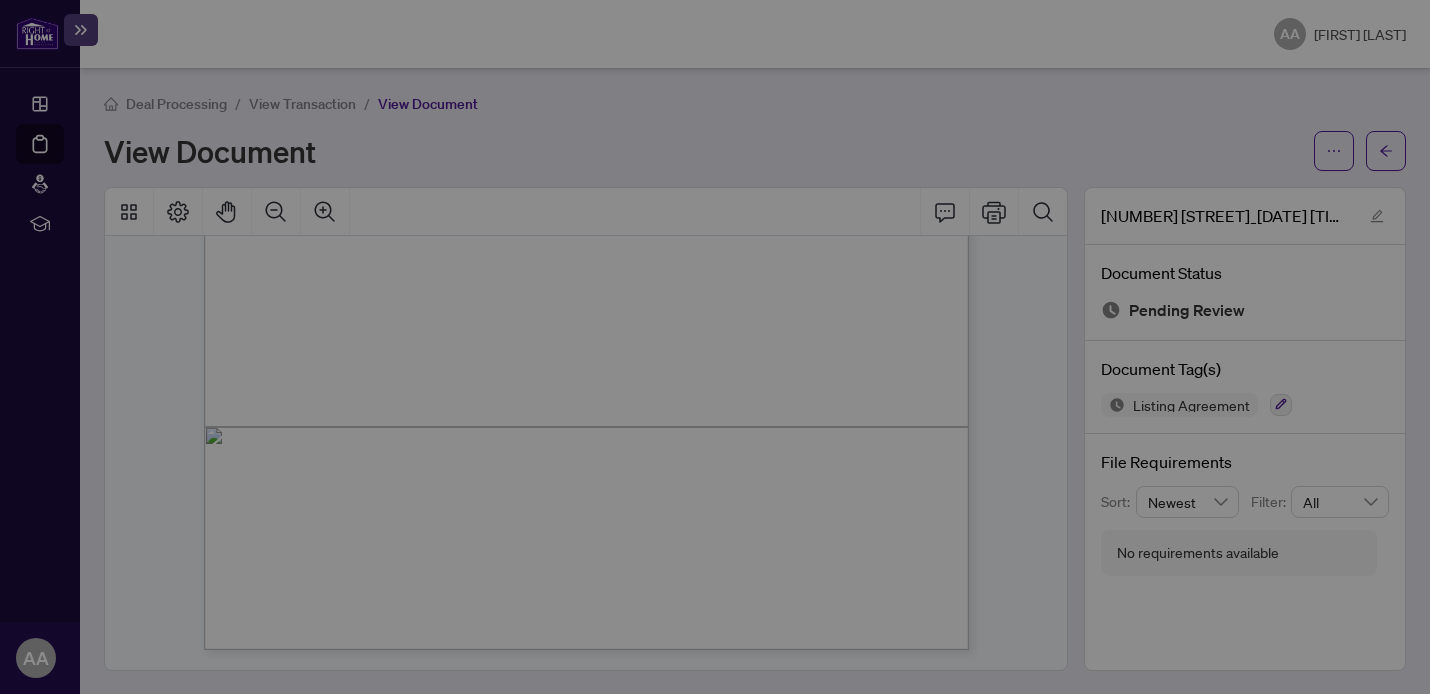 scroll, scrollTop: 0, scrollLeft: 0, axis: both 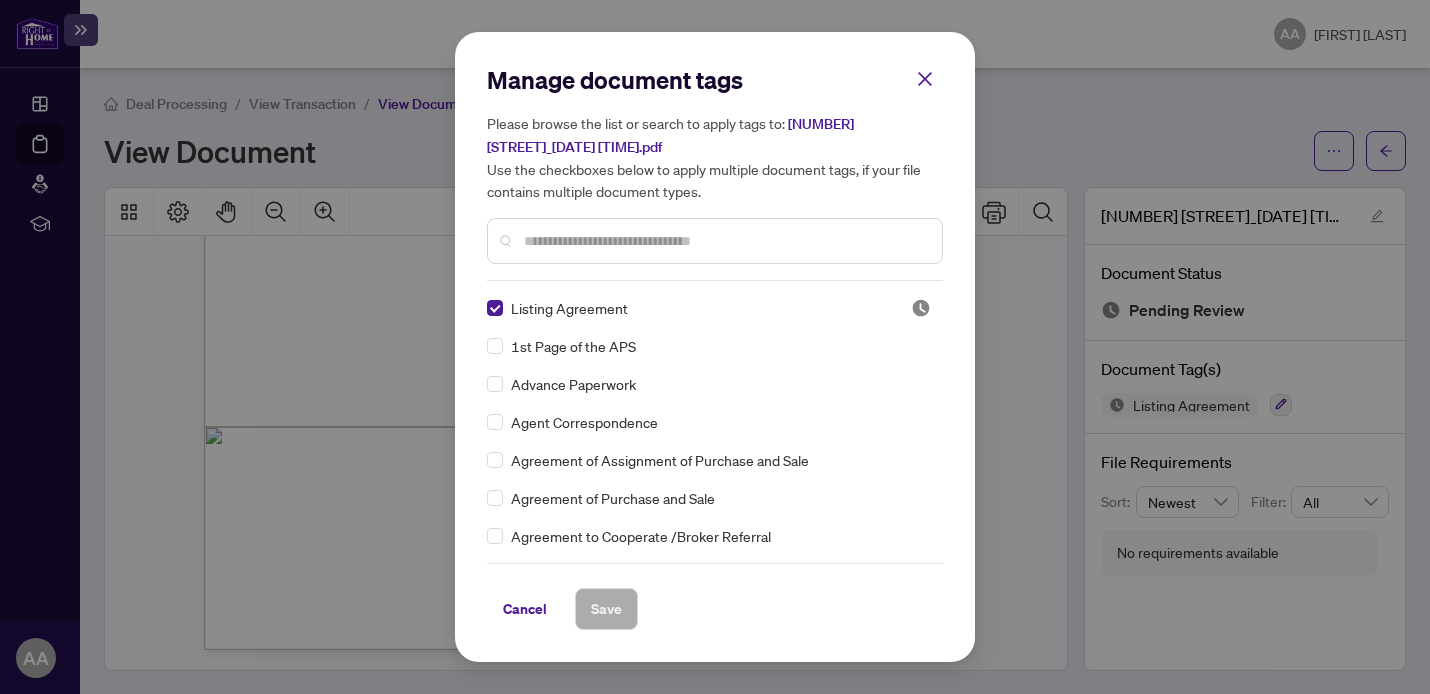 click at bounding box center [725, 241] 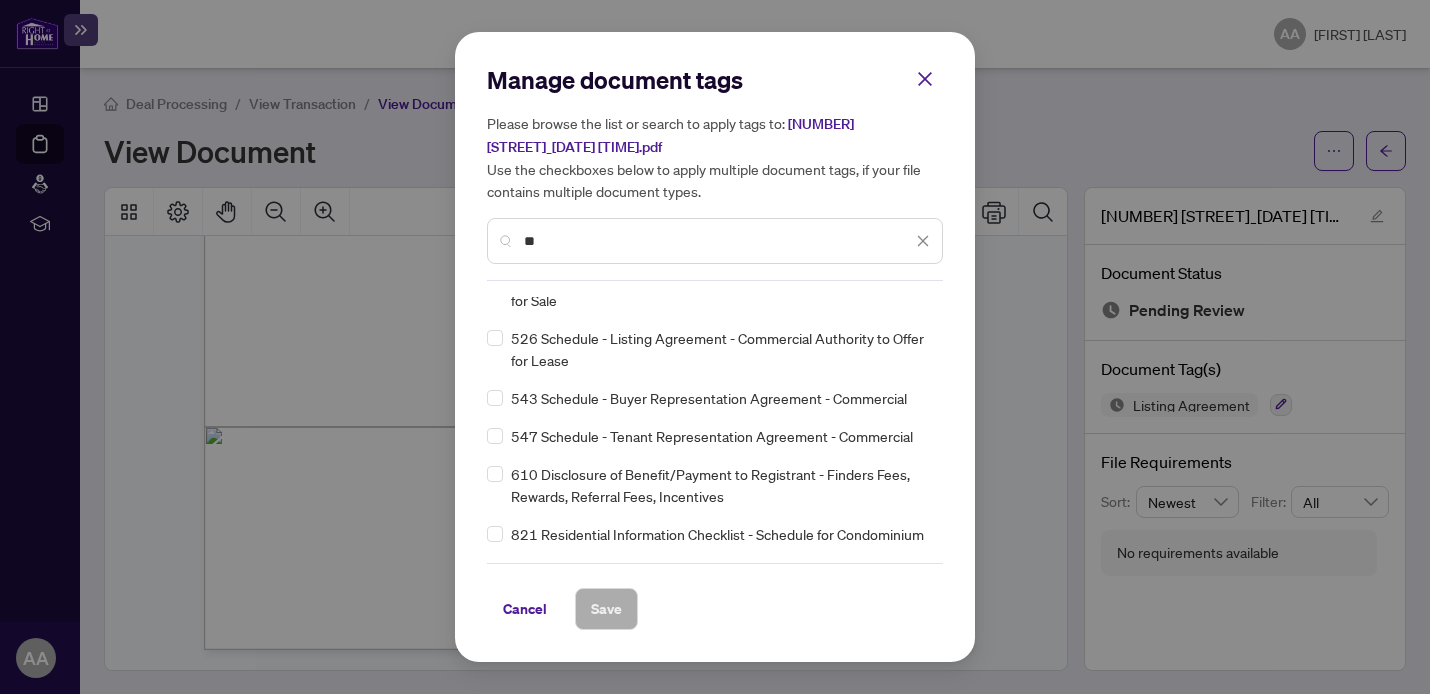 scroll, scrollTop: 1251, scrollLeft: 0, axis: vertical 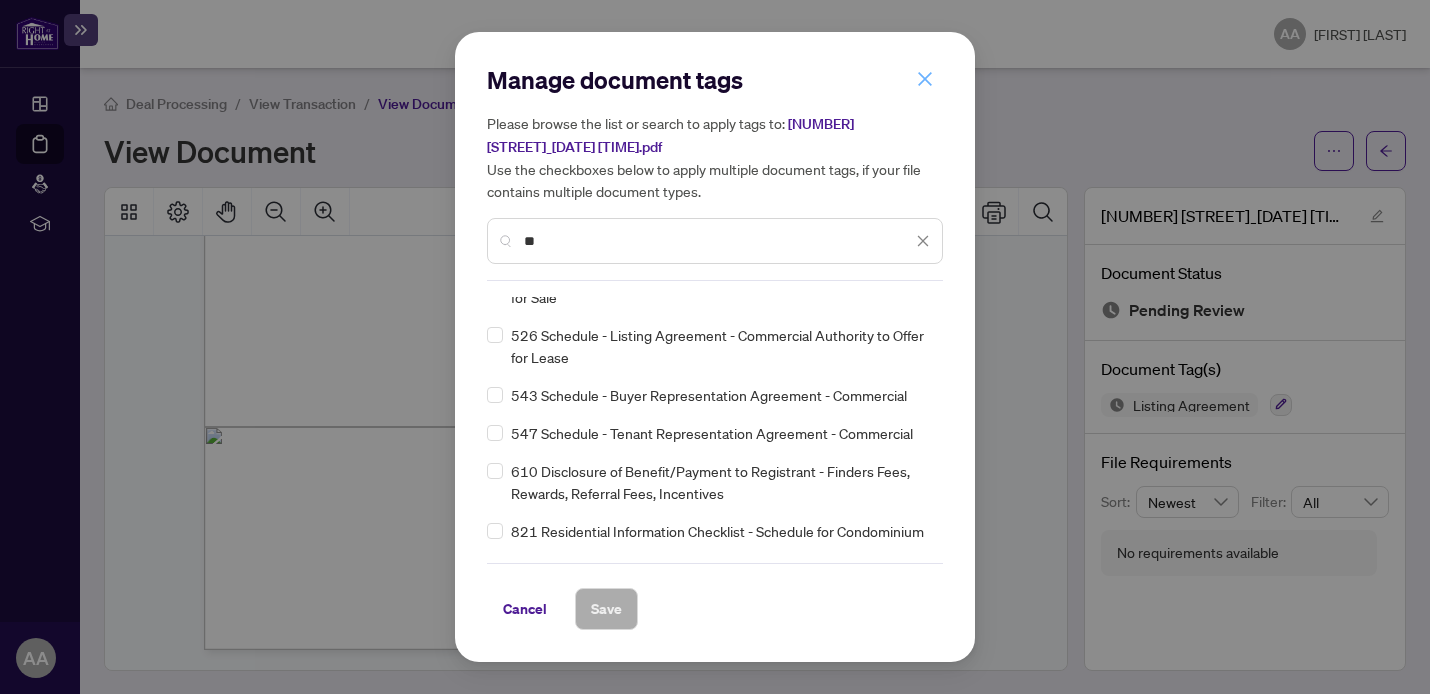 type on "**" 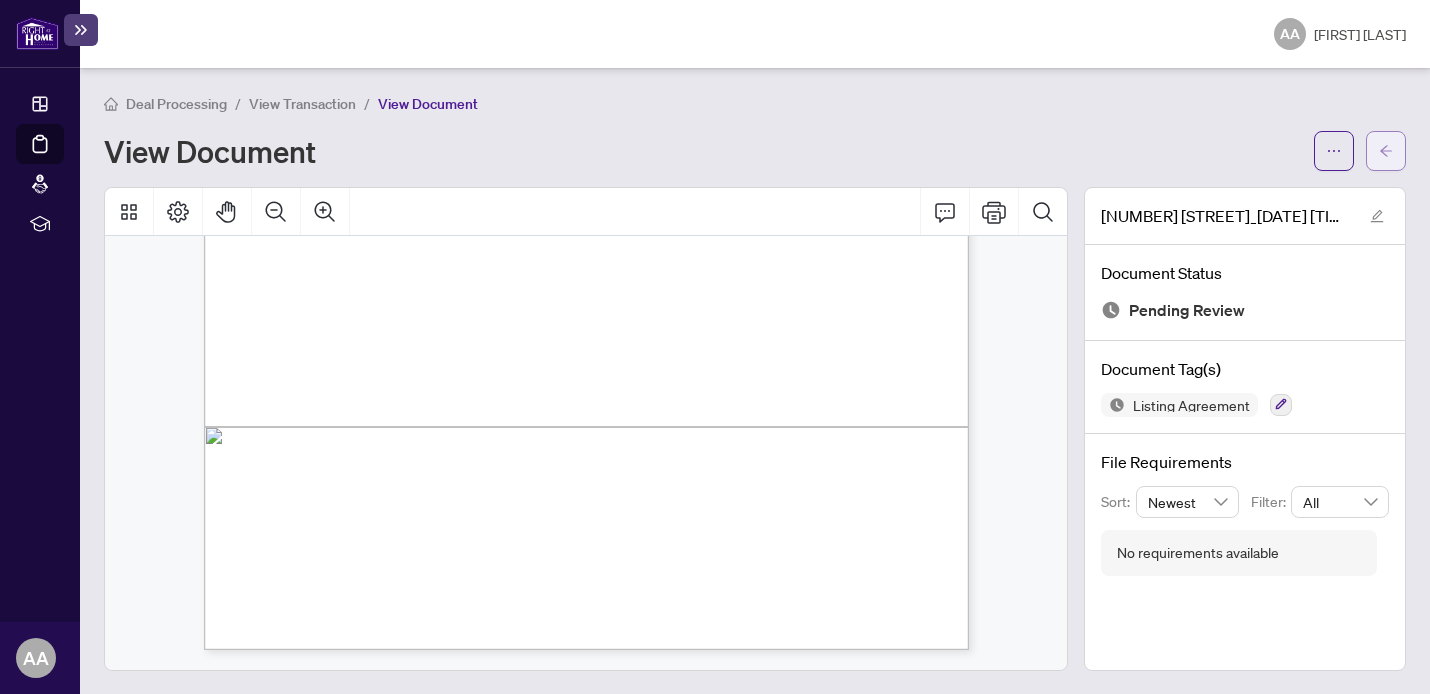 click at bounding box center [1386, 151] 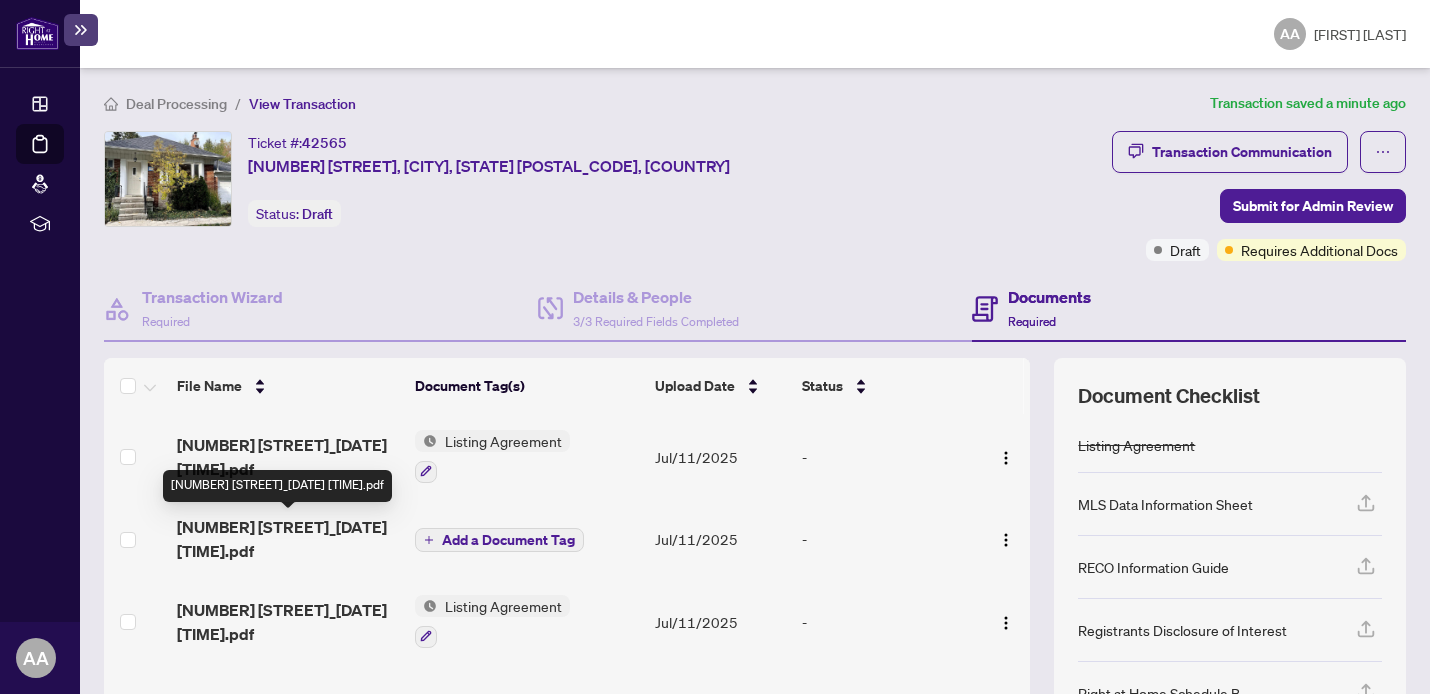 click on "[NUMBER] [STREET]_[DATE] [TIME].pdf" at bounding box center (288, 539) 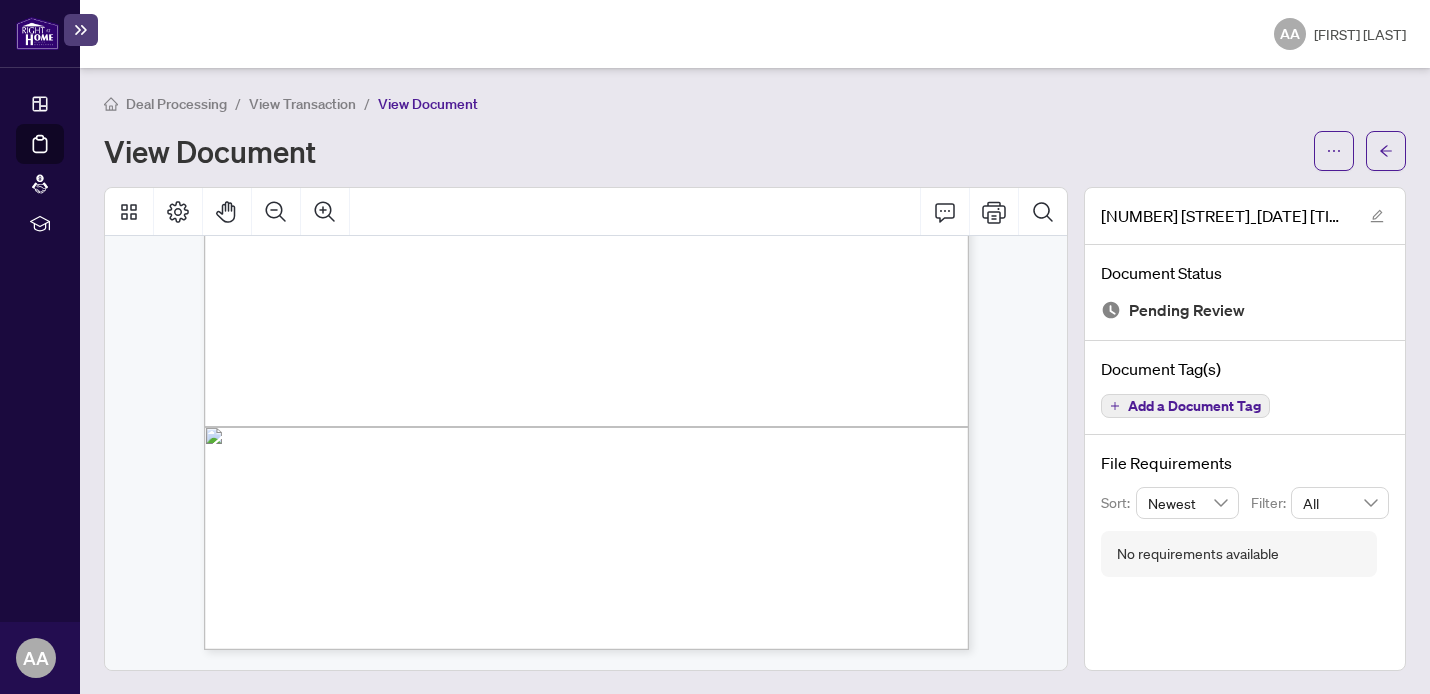 scroll, scrollTop: 13791, scrollLeft: 0, axis: vertical 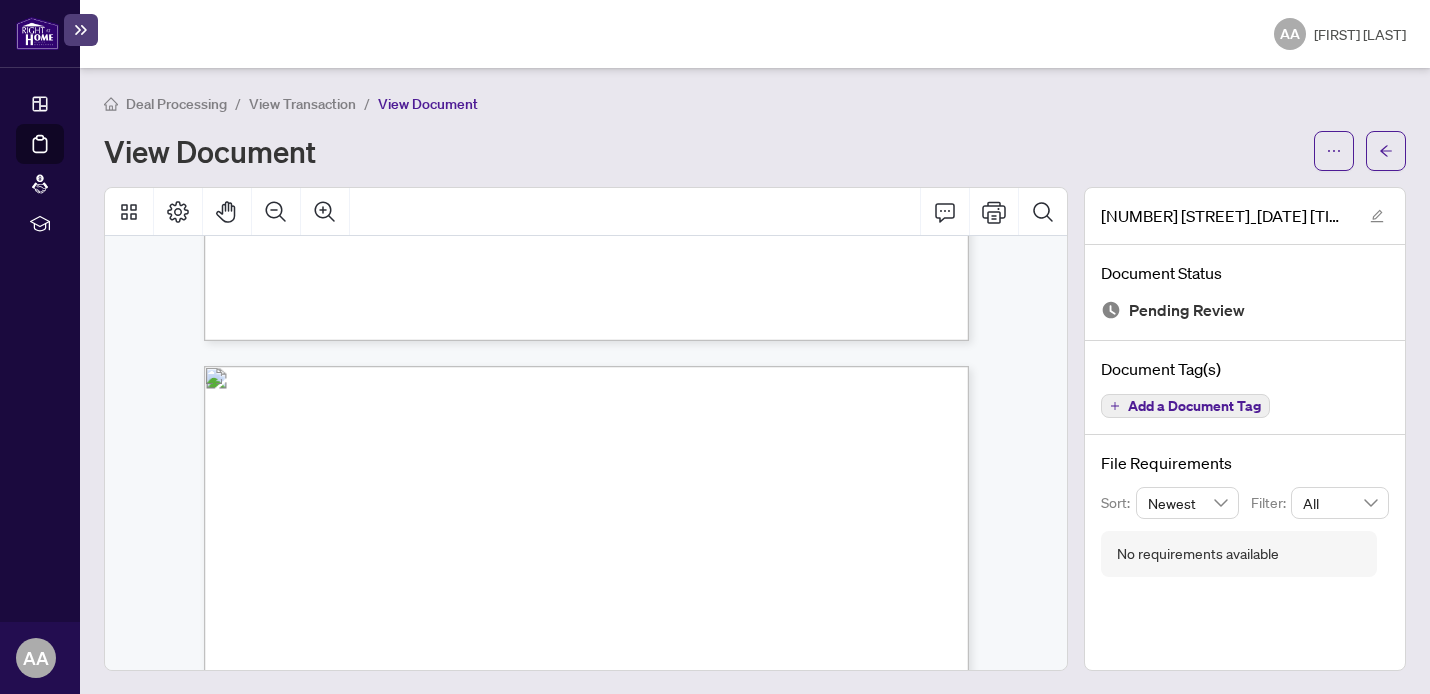 click on "Add a Document Tag" at bounding box center (1194, 406) 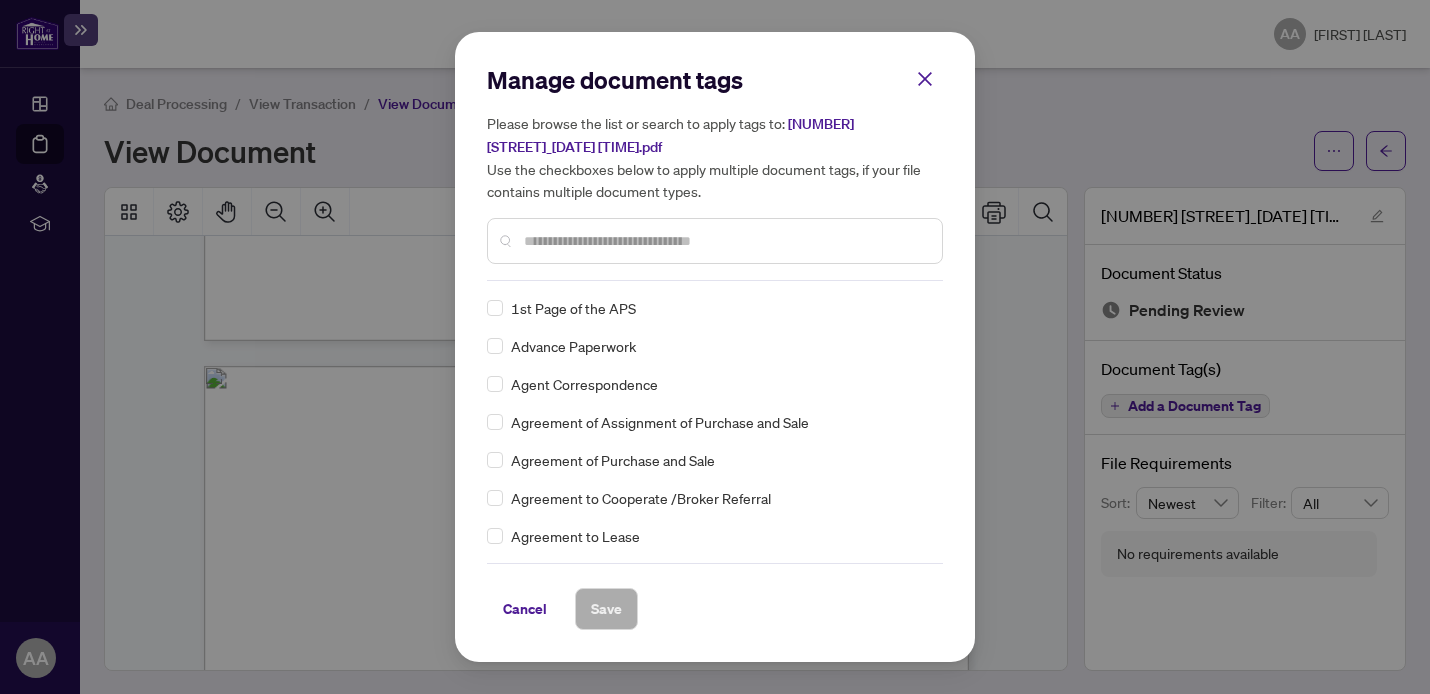 click at bounding box center [725, 241] 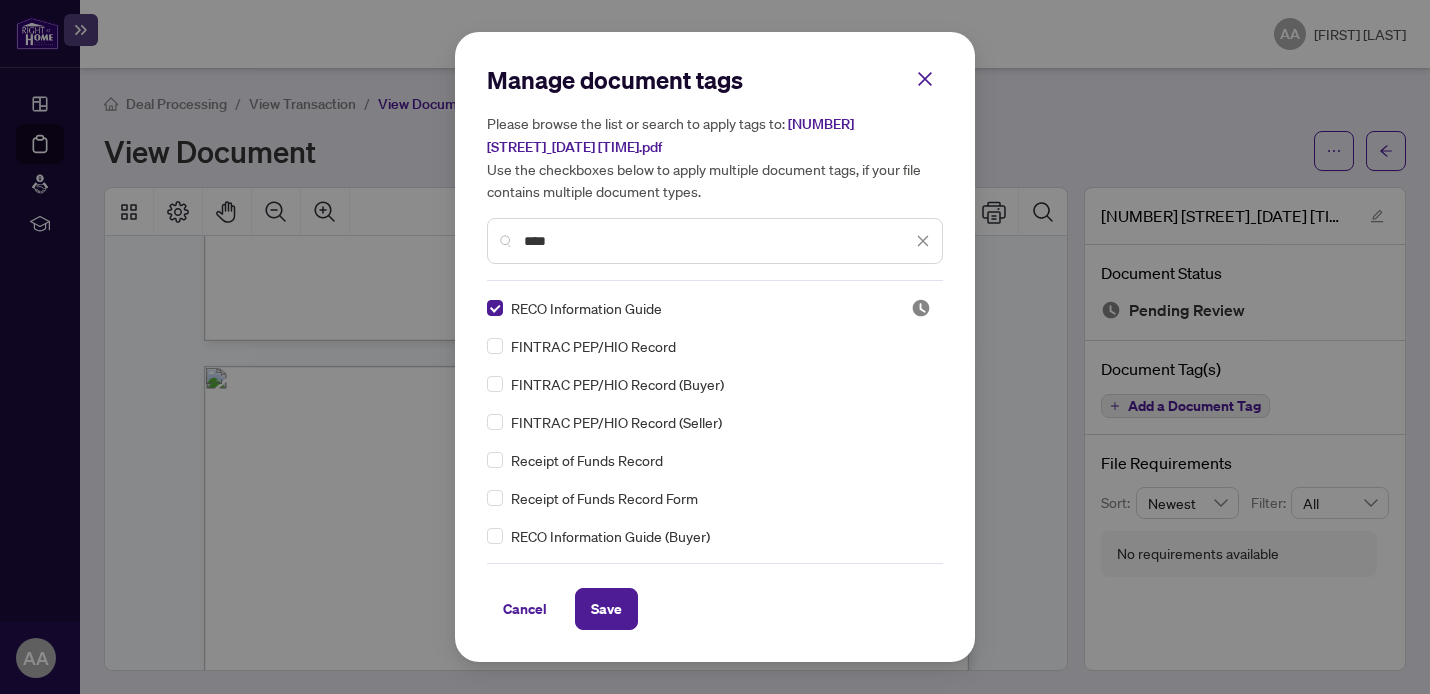 click on "****" at bounding box center (718, 241) 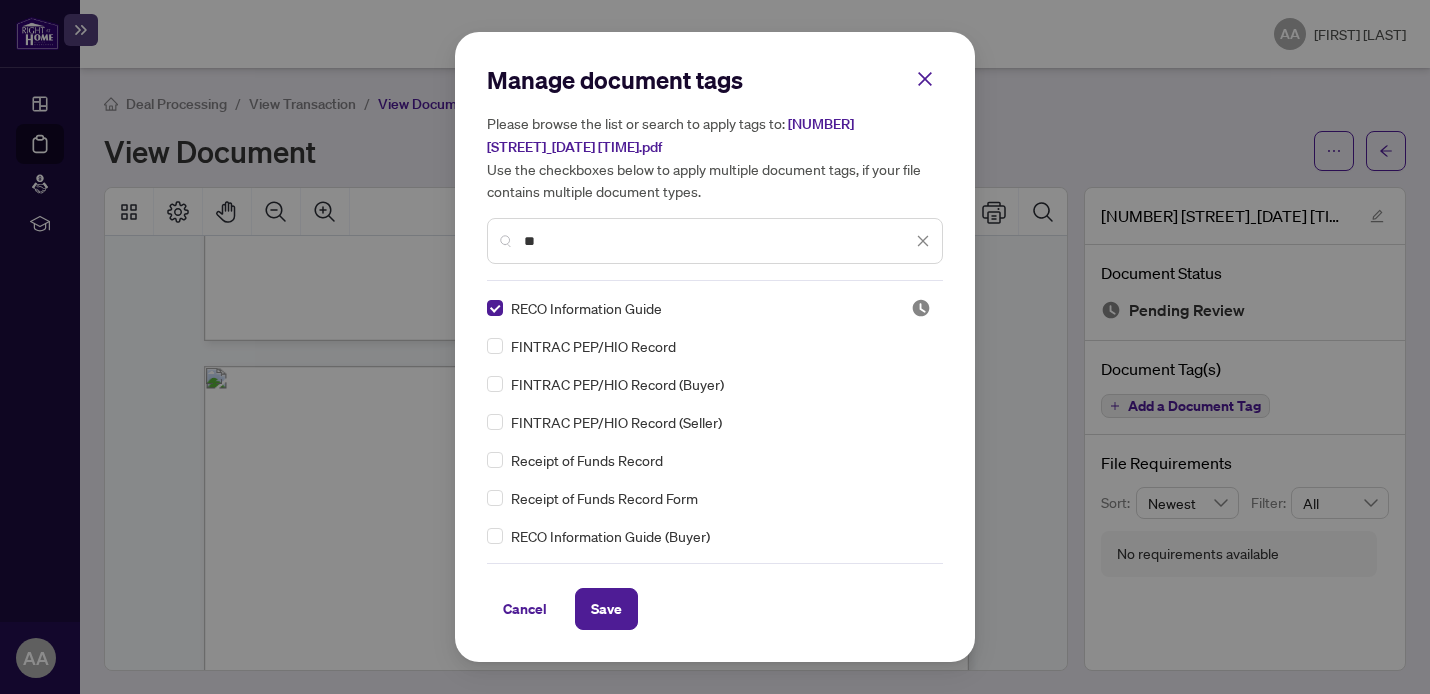 type on "*" 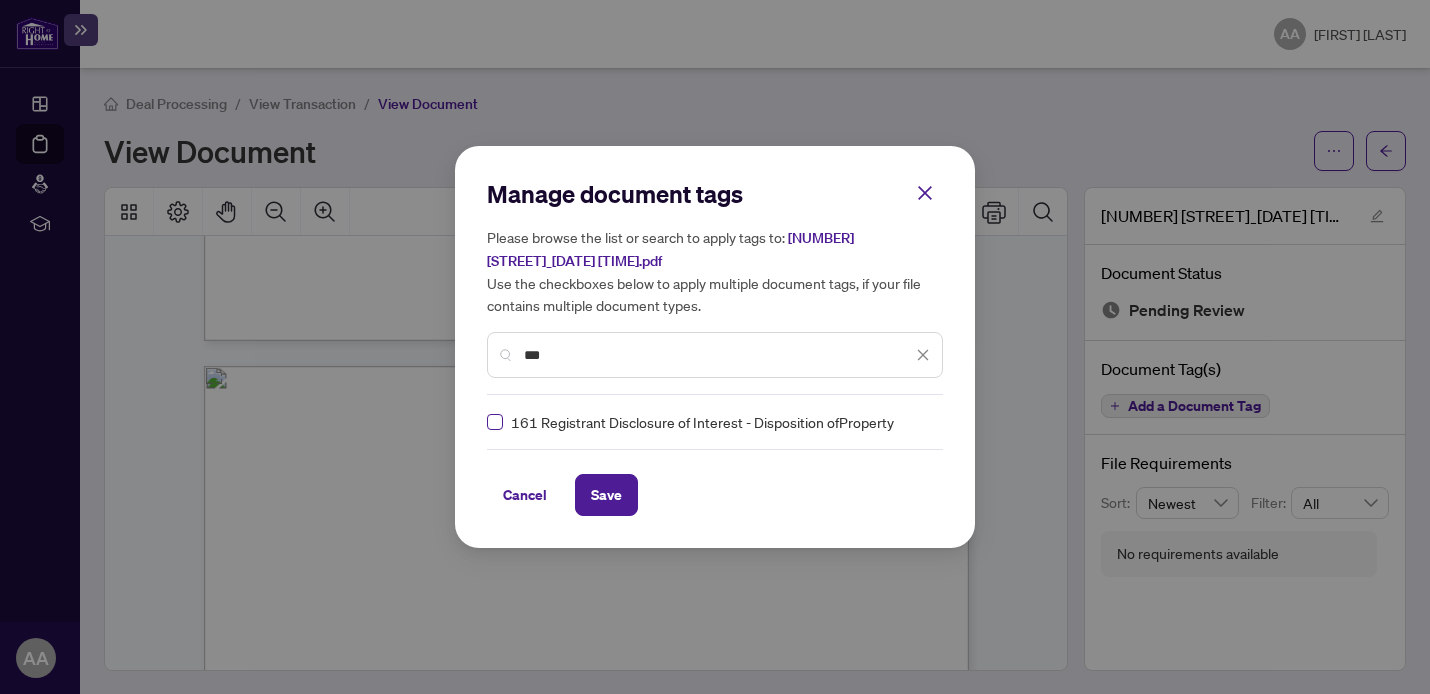 type on "***" 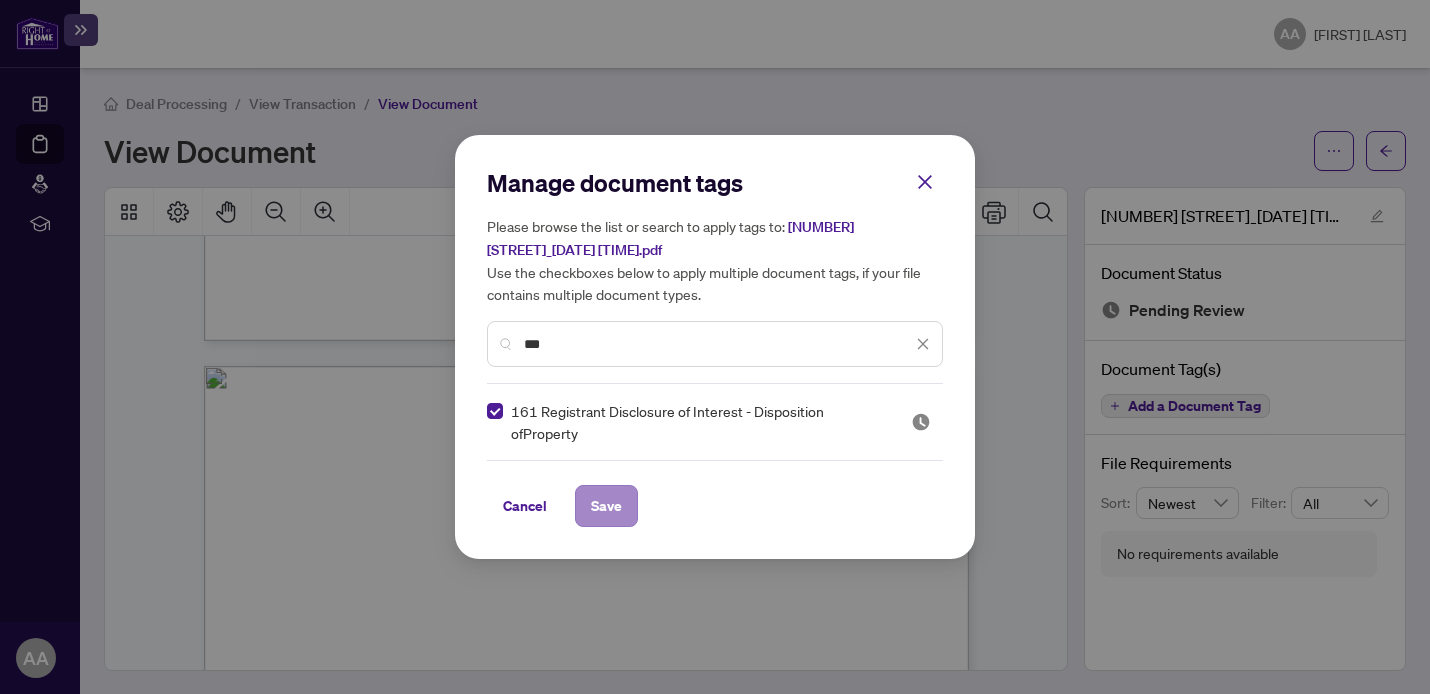 click on "Save" at bounding box center [606, 506] 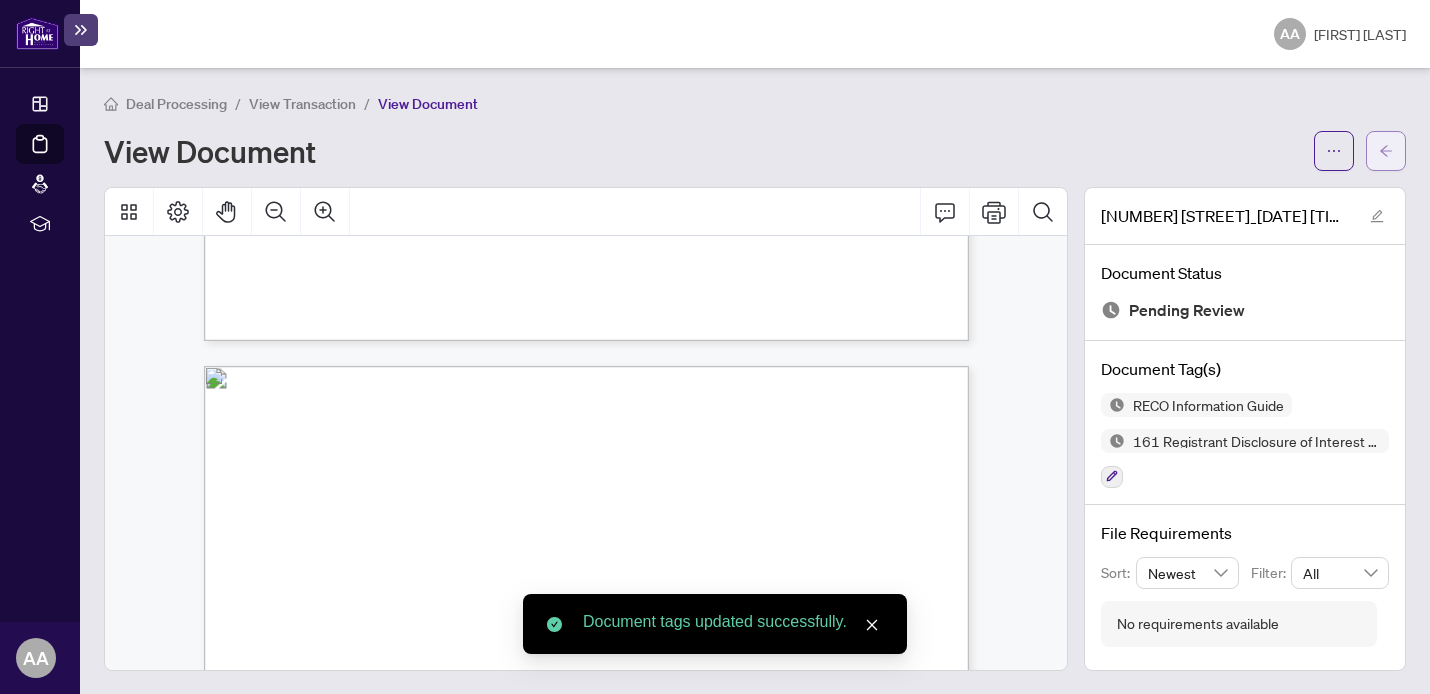 click 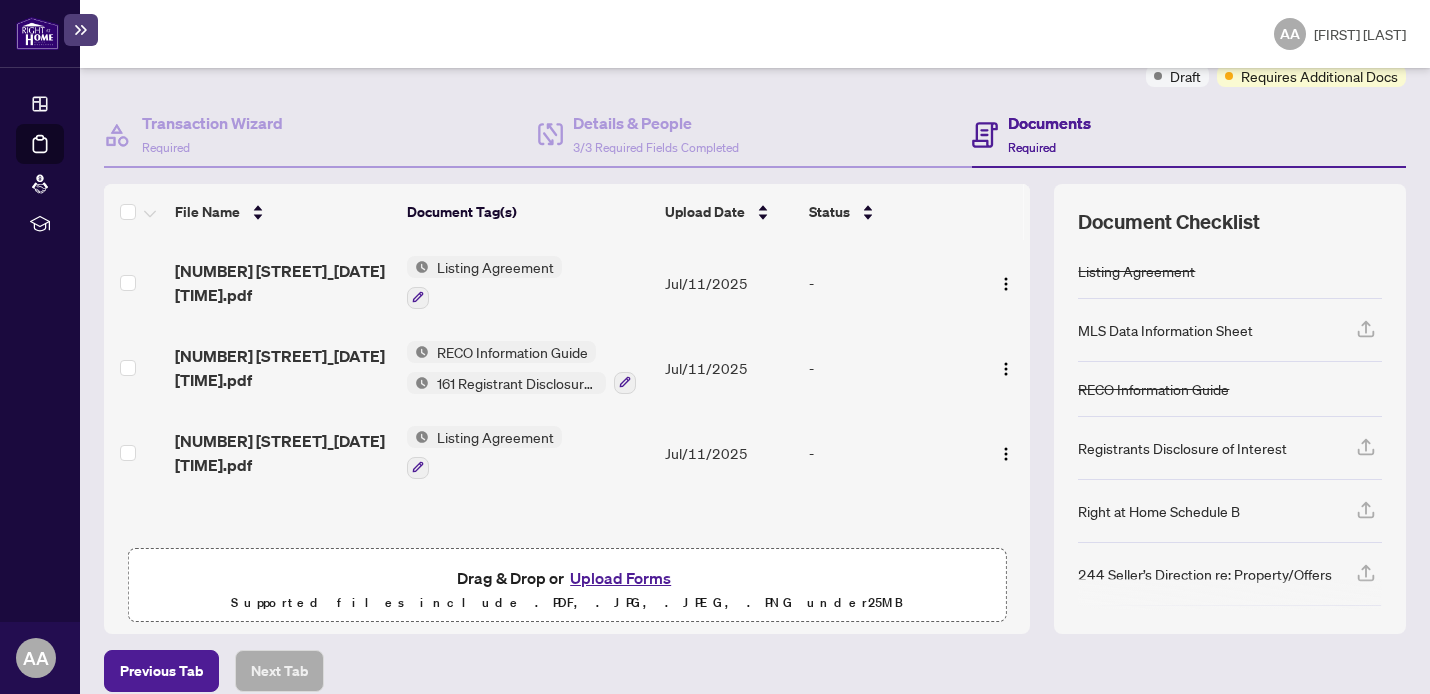 scroll, scrollTop: 175, scrollLeft: 0, axis: vertical 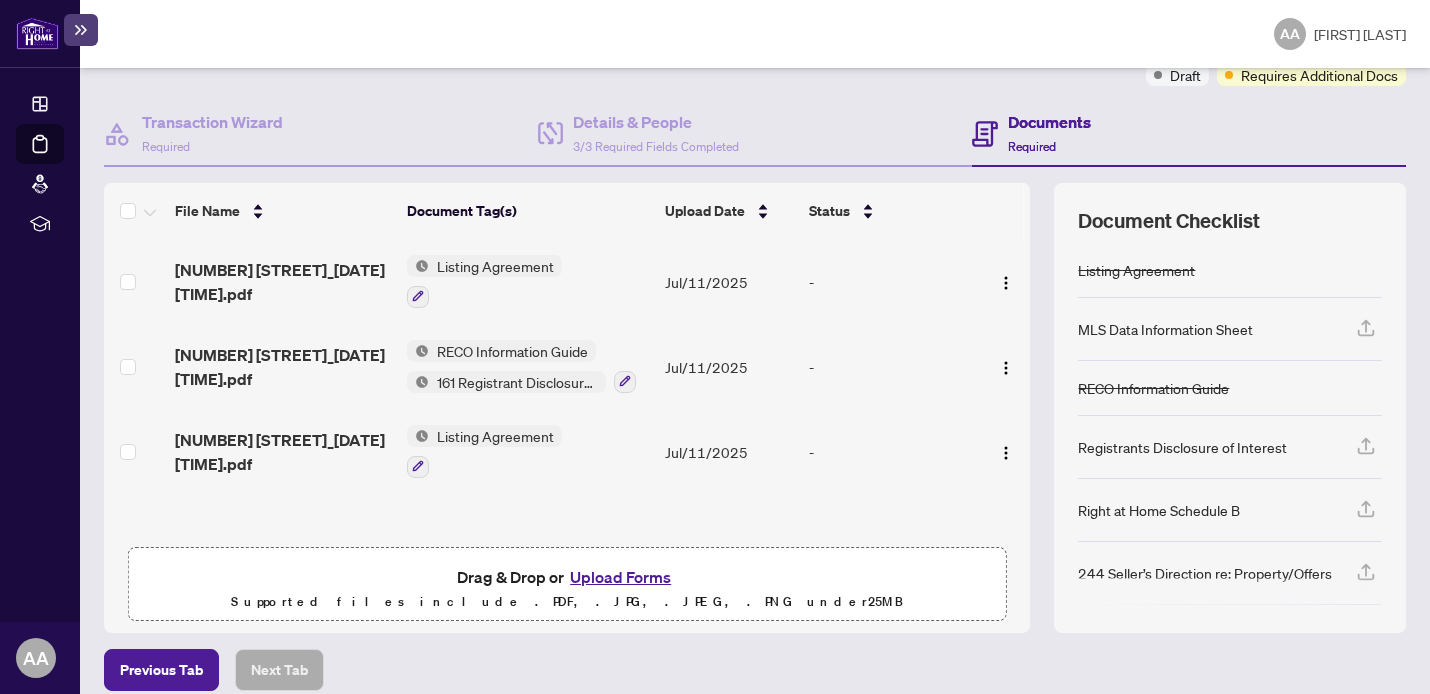 click 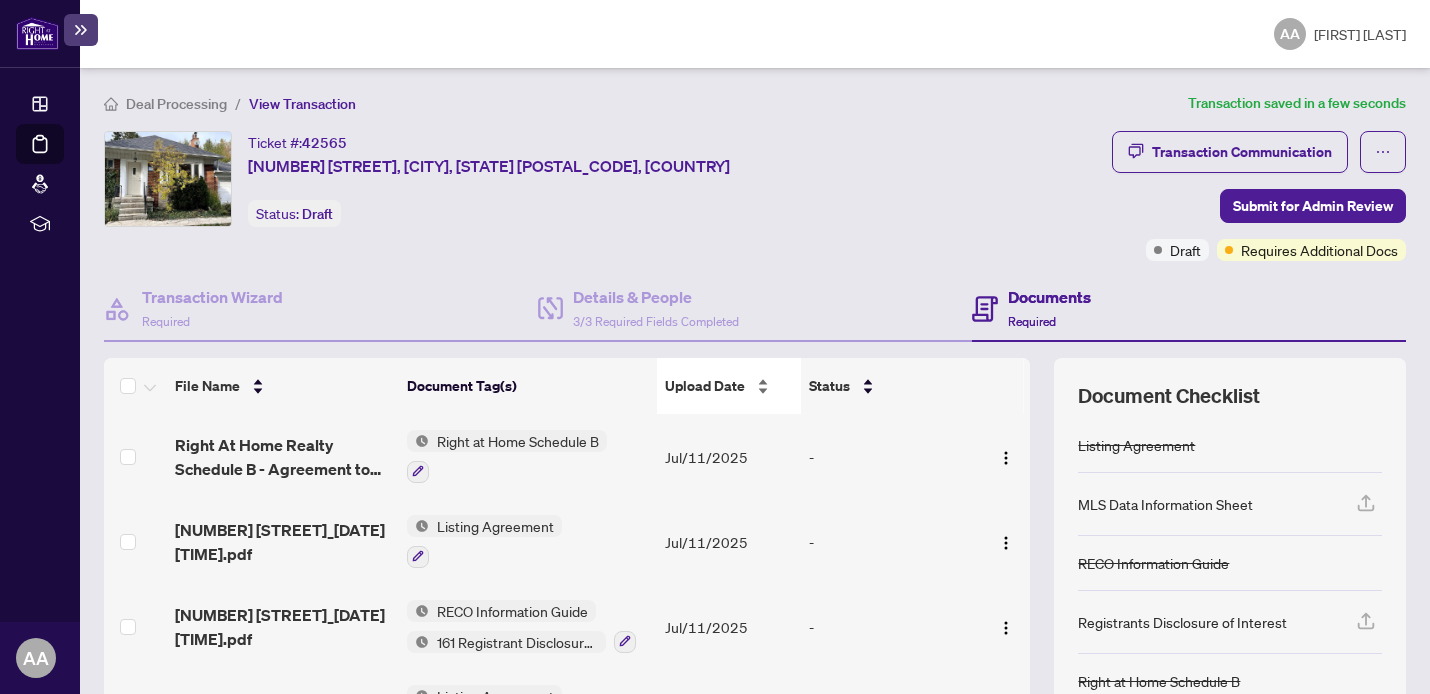 scroll, scrollTop: 0, scrollLeft: 0, axis: both 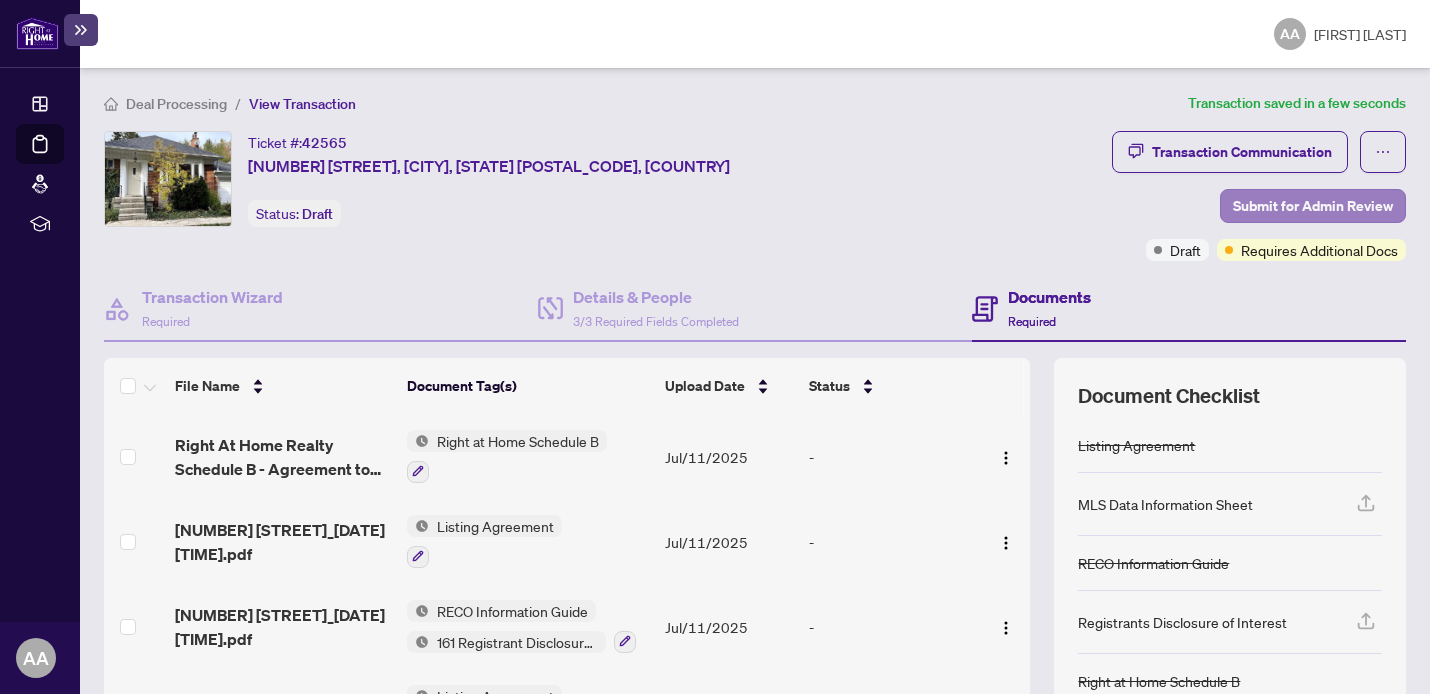 click on "Submit for Admin Review" at bounding box center (1313, 206) 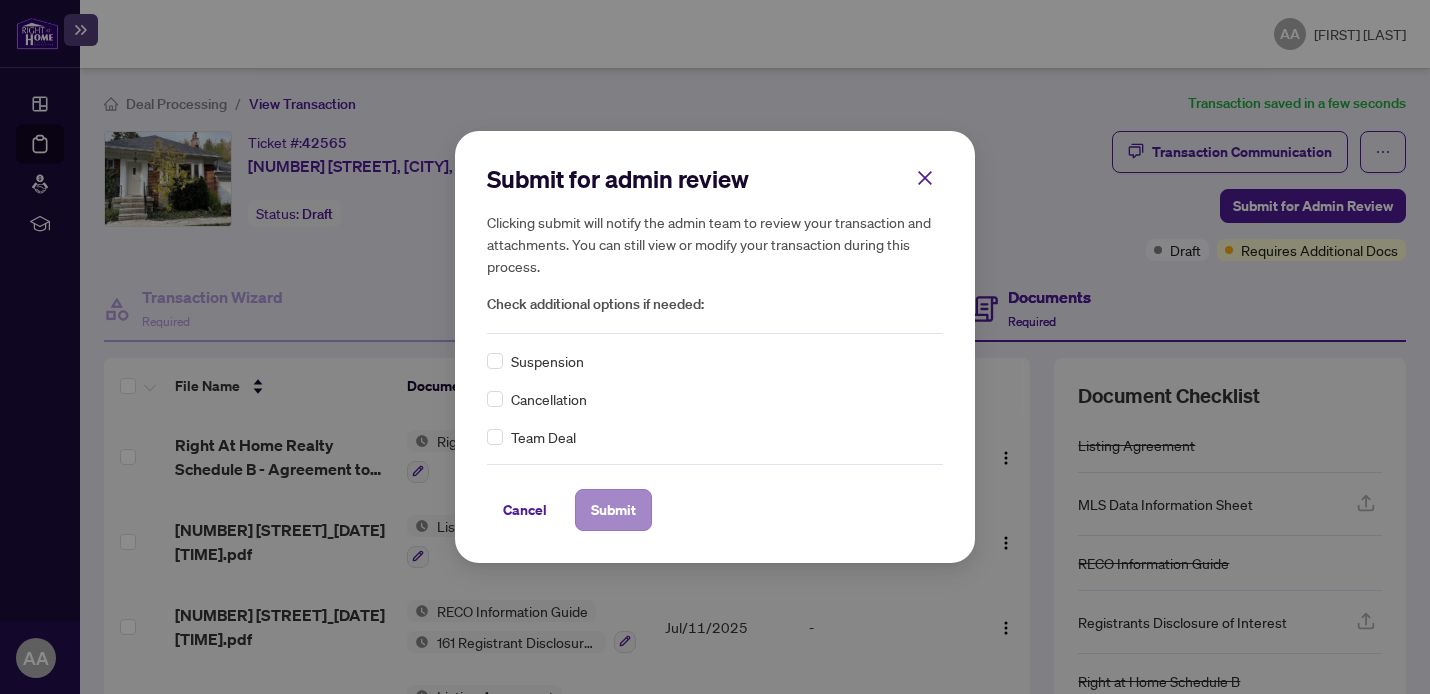 click on "Submit" at bounding box center (613, 510) 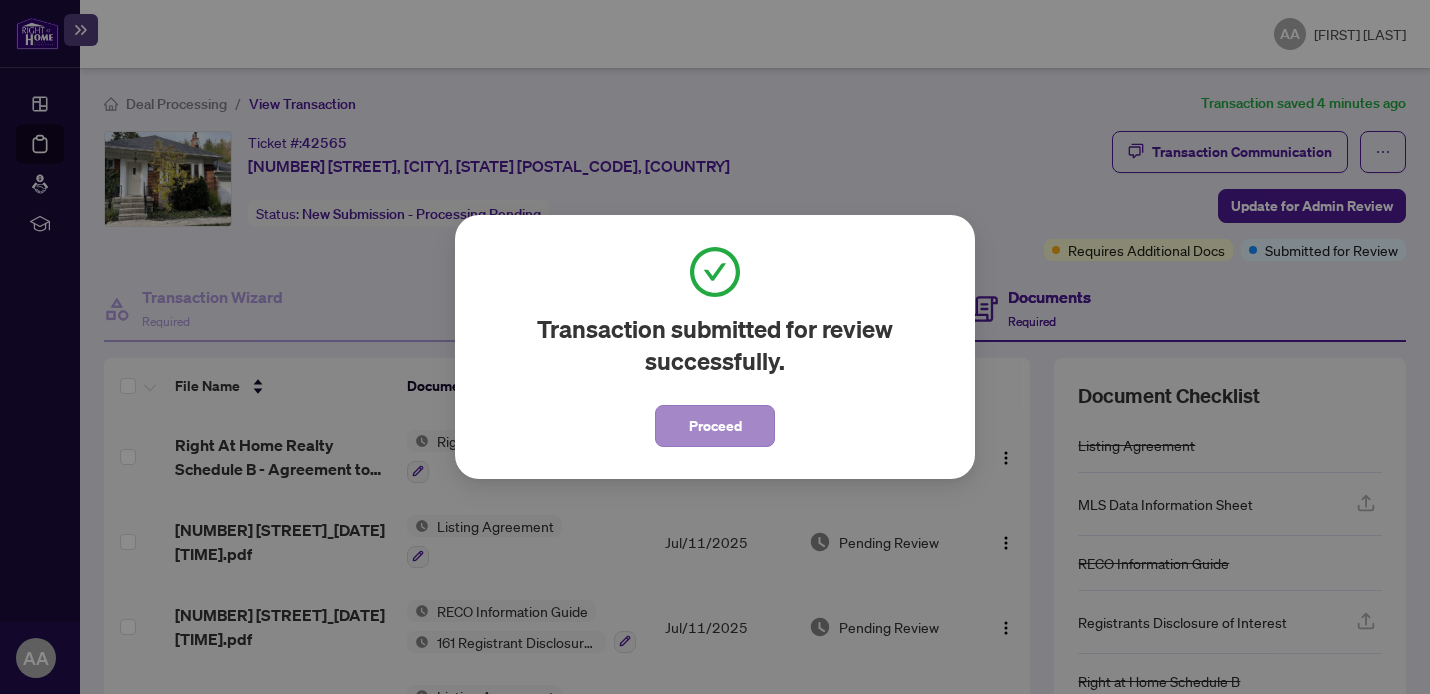 click on "Proceed" at bounding box center [715, 426] 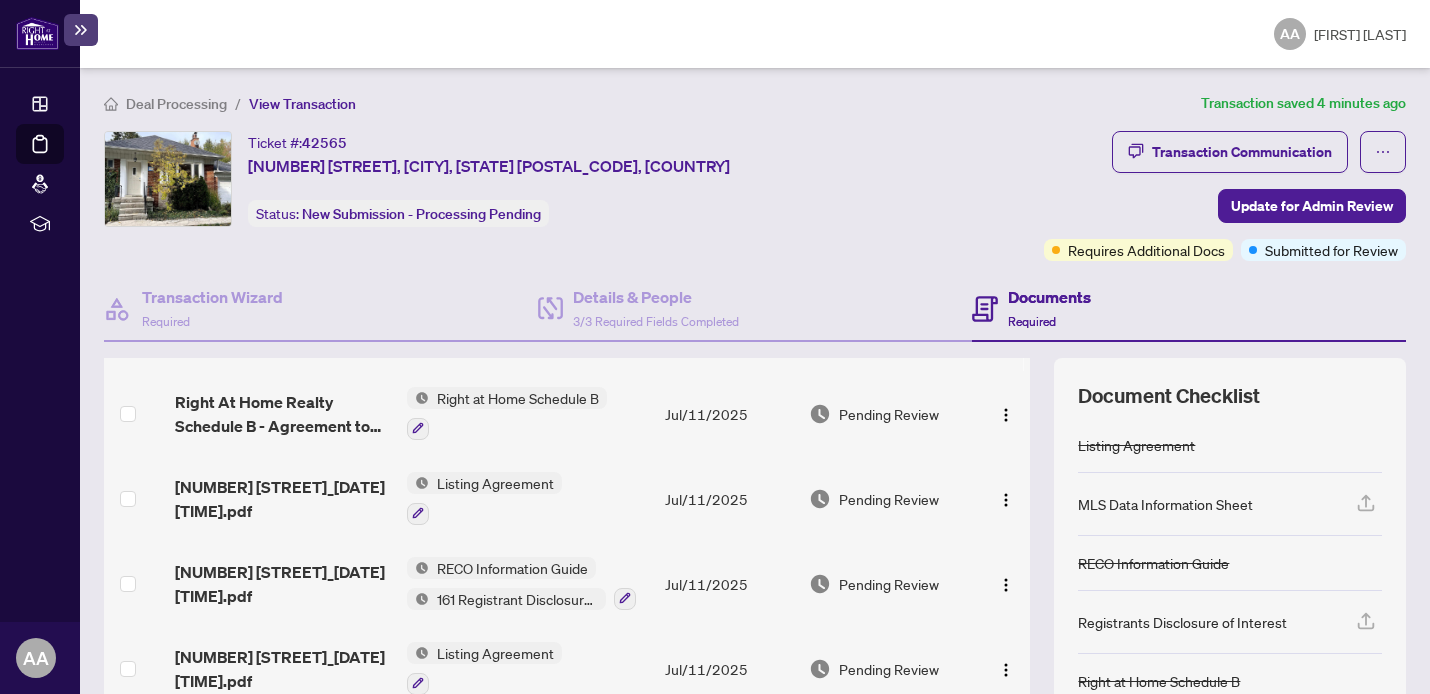 scroll, scrollTop: 49, scrollLeft: 0, axis: vertical 